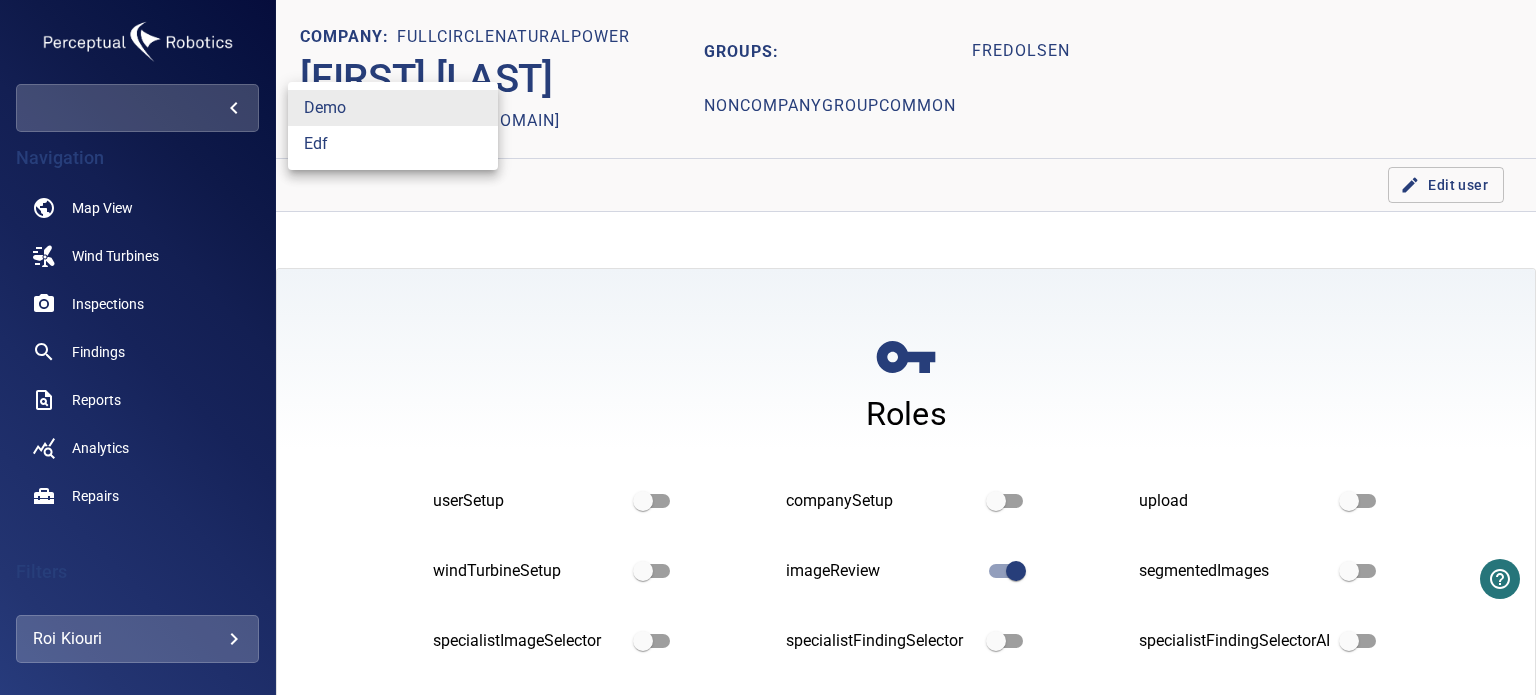 scroll, scrollTop: 0, scrollLeft: 0, axis: both 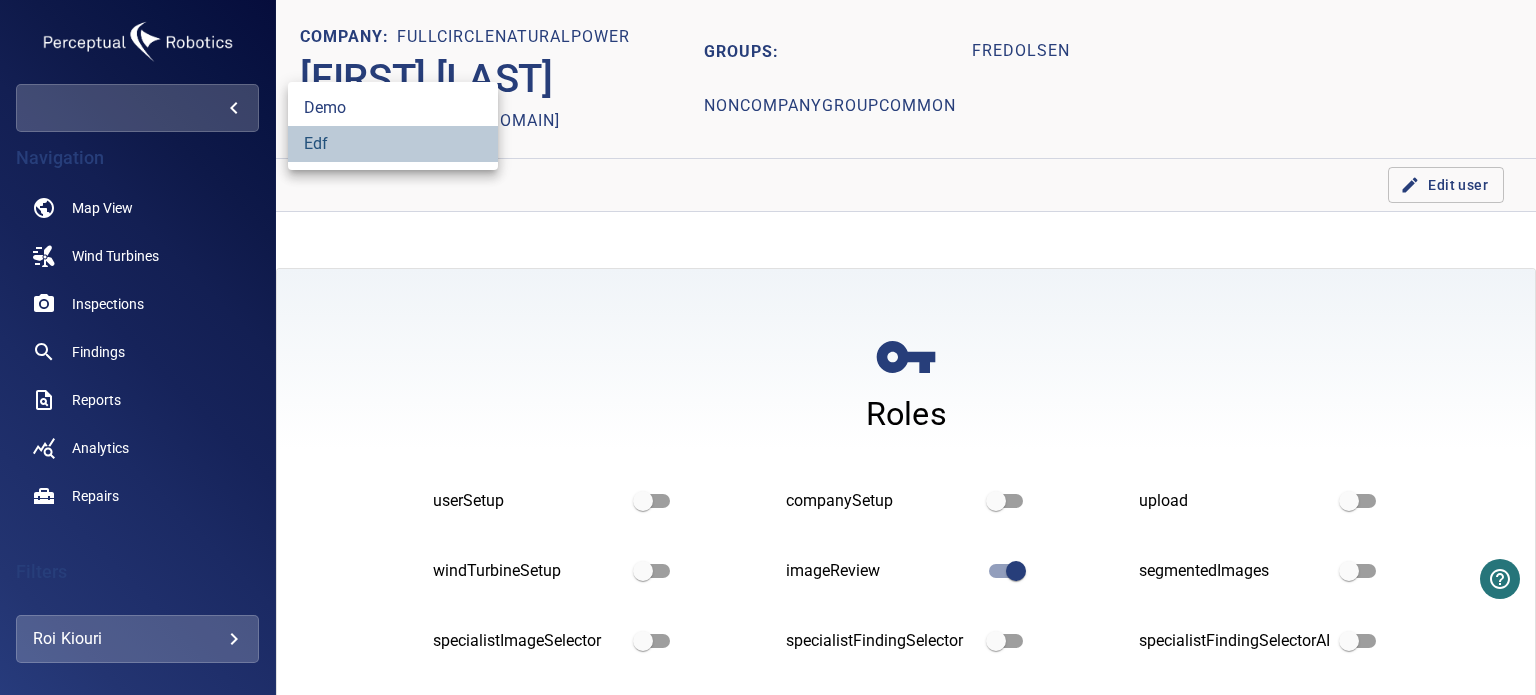 click on "edf" at bounding box center (393, 144) 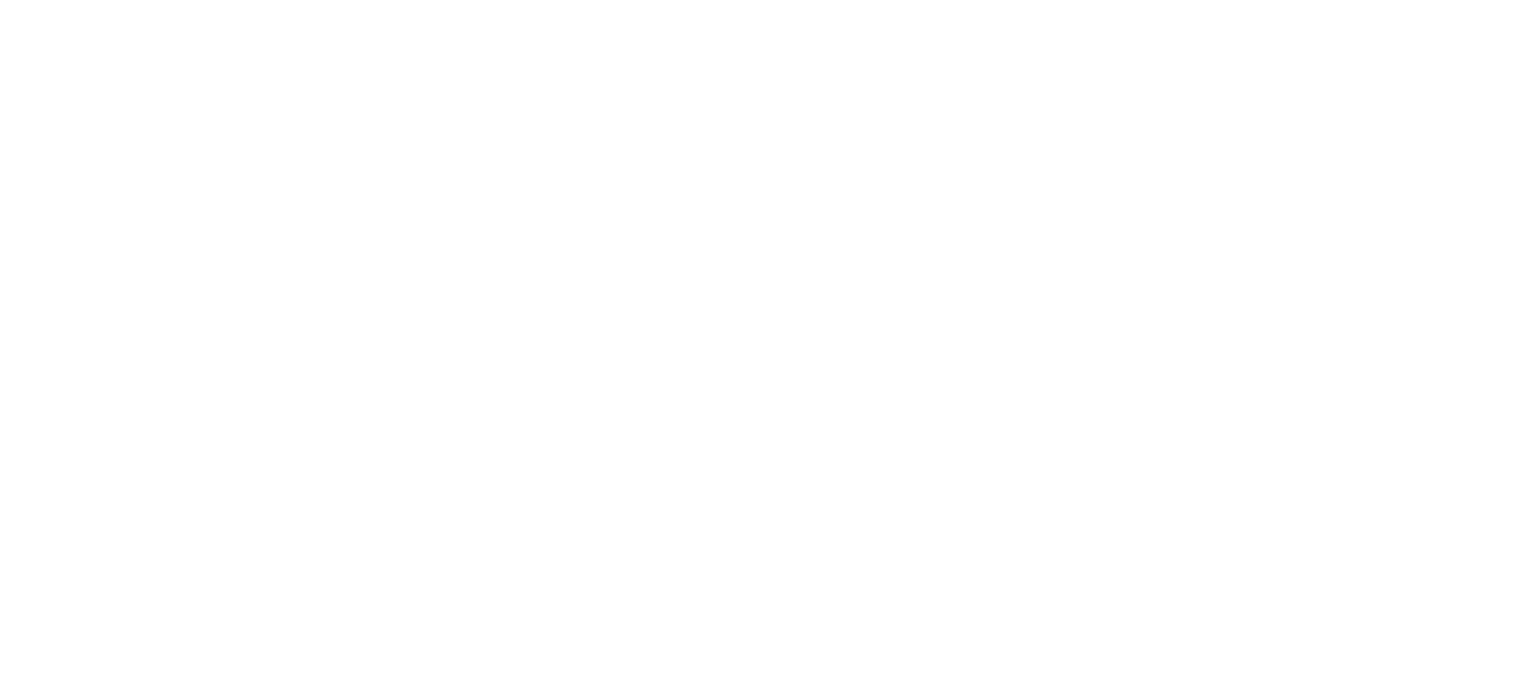 scroll, scrollTop: 0, scrollLeft: 0, axis: both 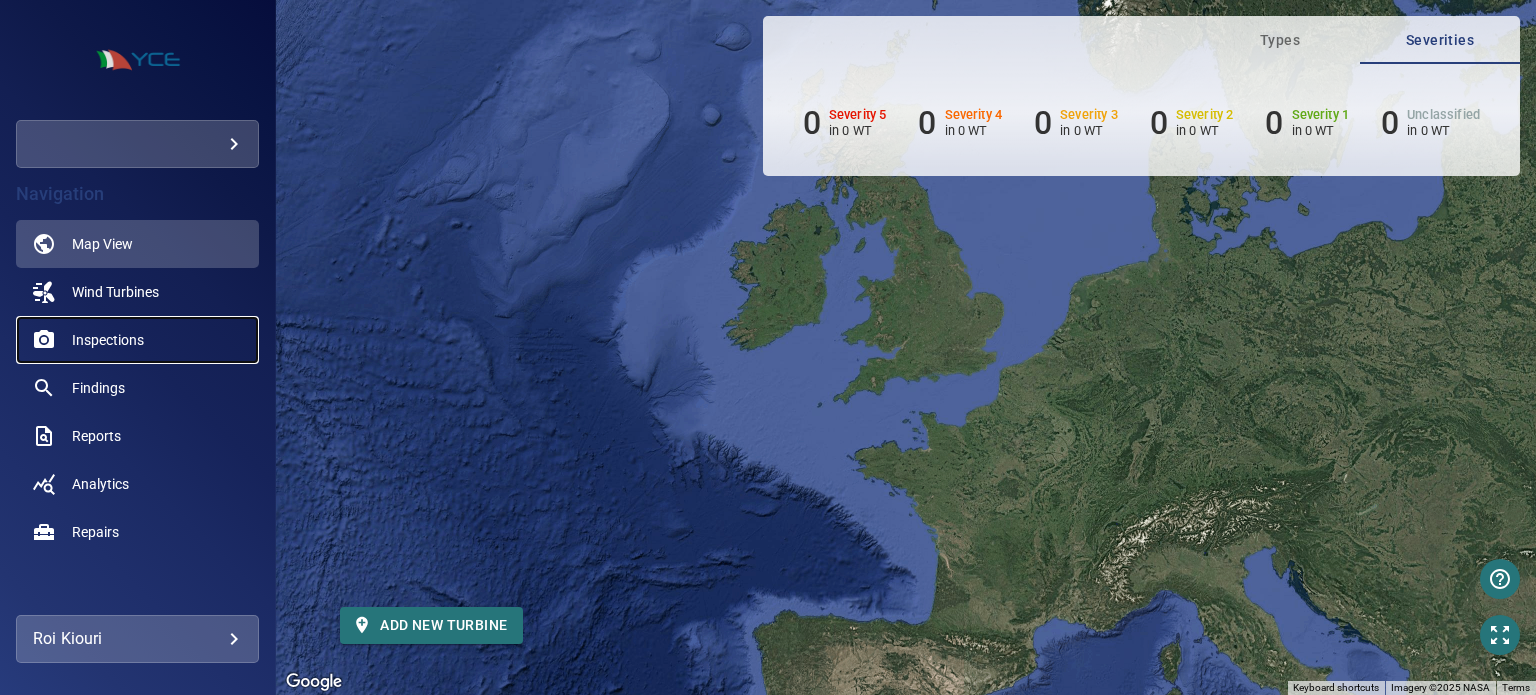 click on "Inspections" at bounding box center (108, 340) 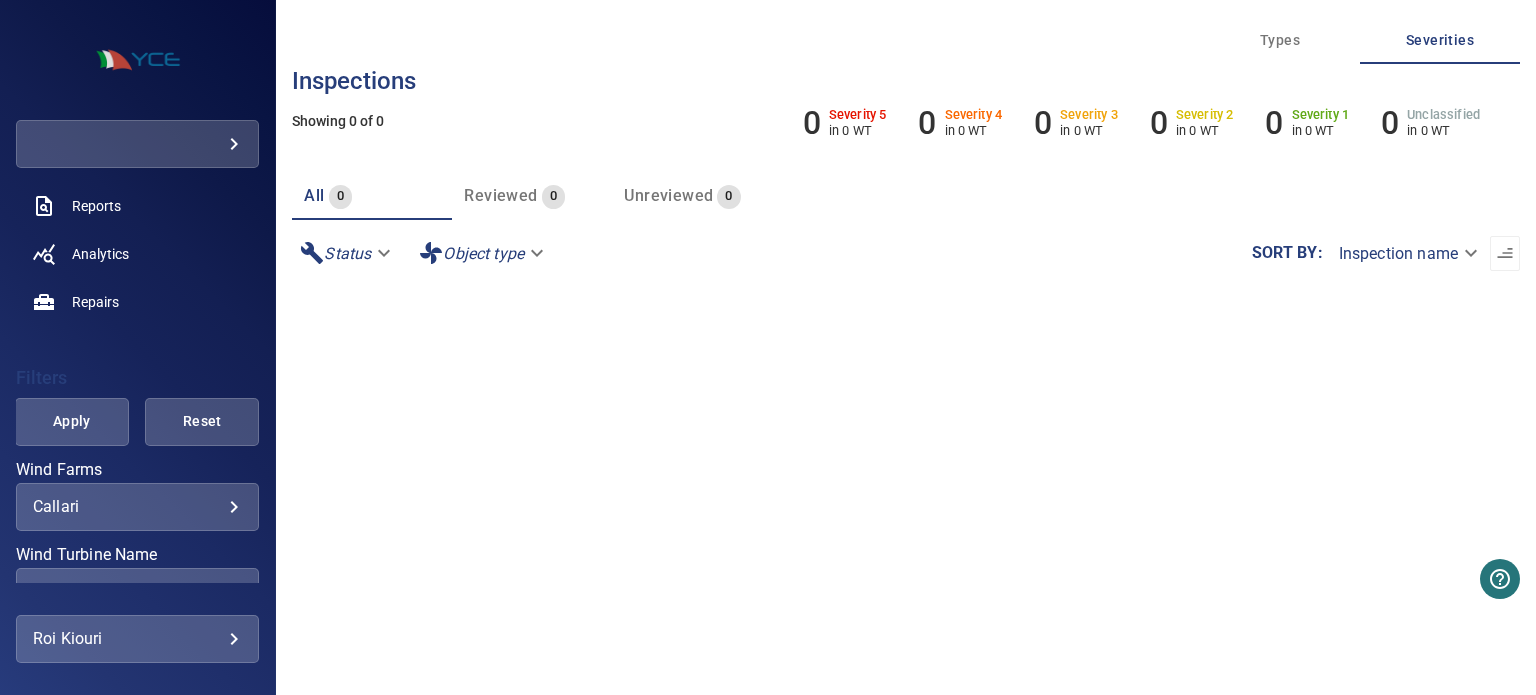 scroll, scrollTop: 314, scrollLeft: 0, axis: vertical 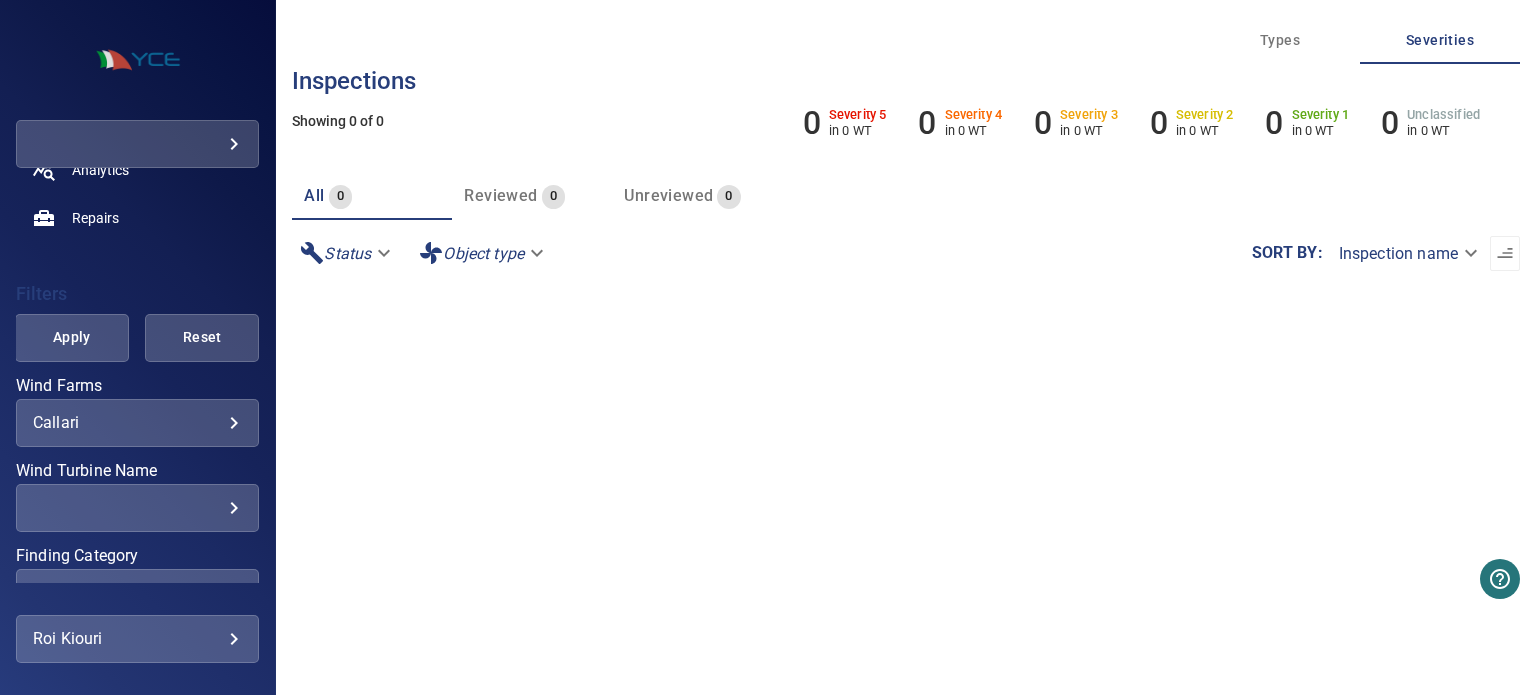 click on "**********" at bounding box center (768, 347) 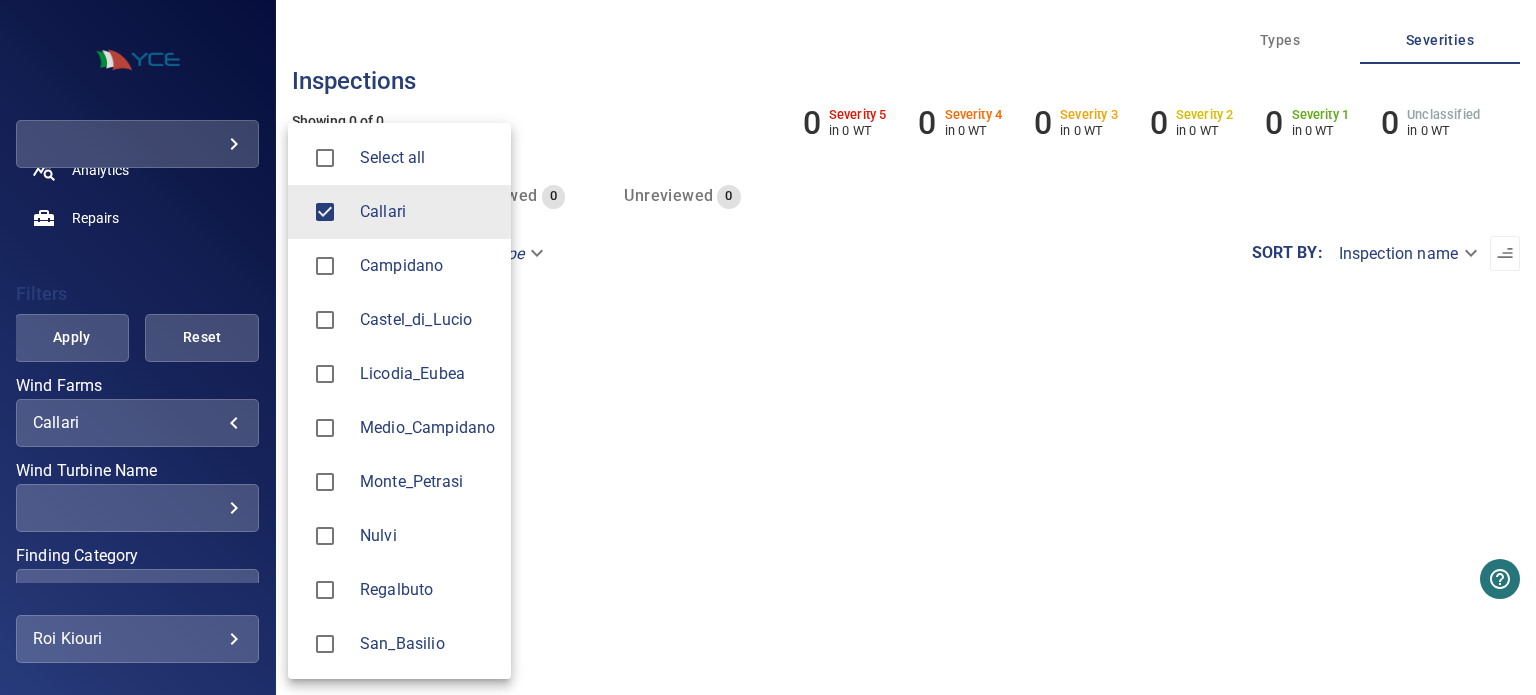 type on "**********" 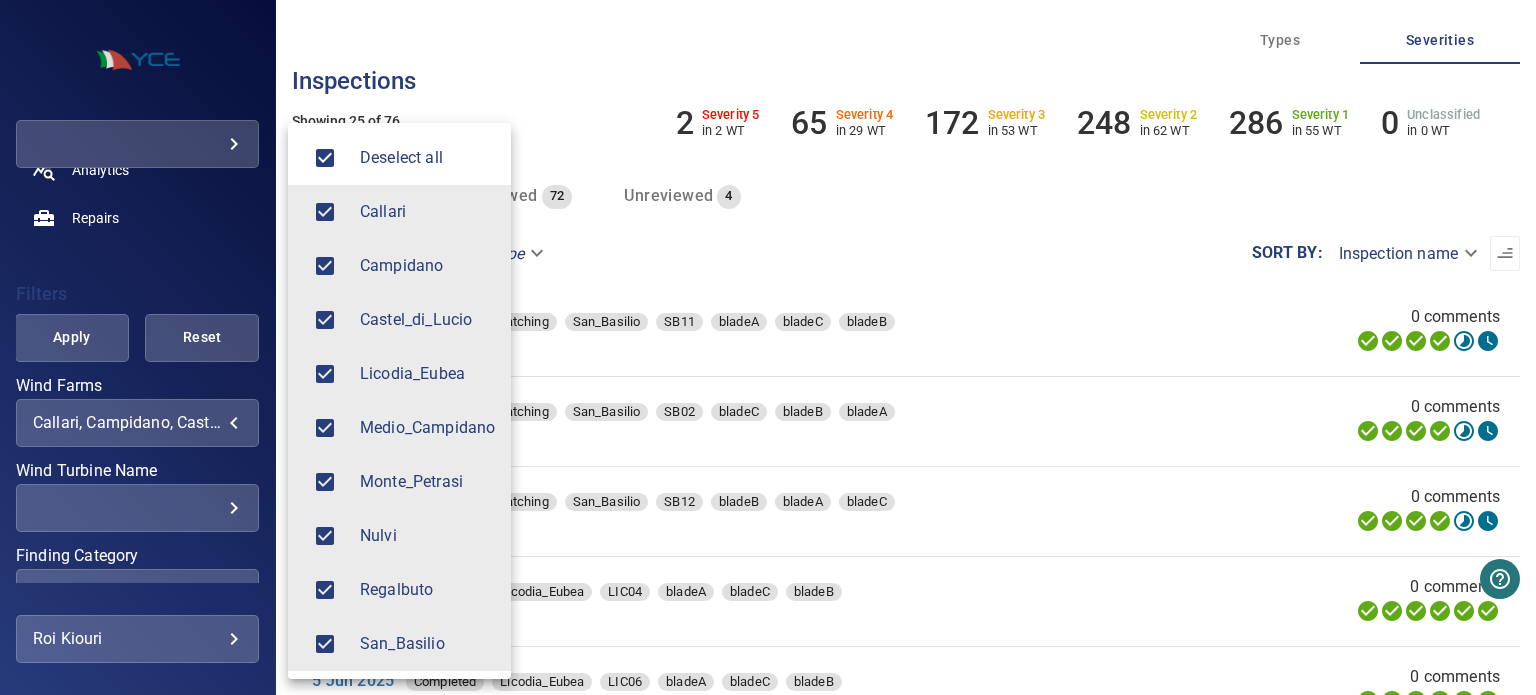 click at bounding box center (768, 347) 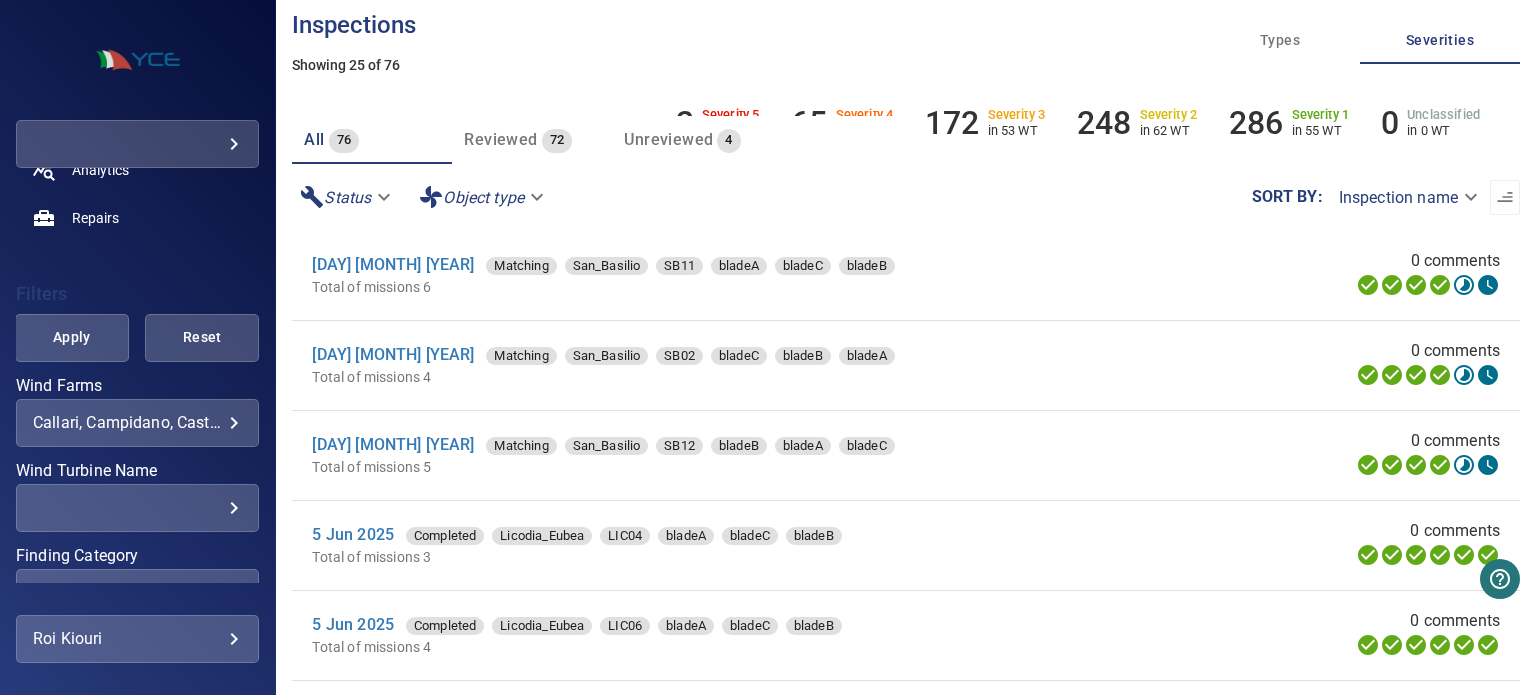 scroll, scrollTop: 23, scrollLeft: 0, axis: vertical 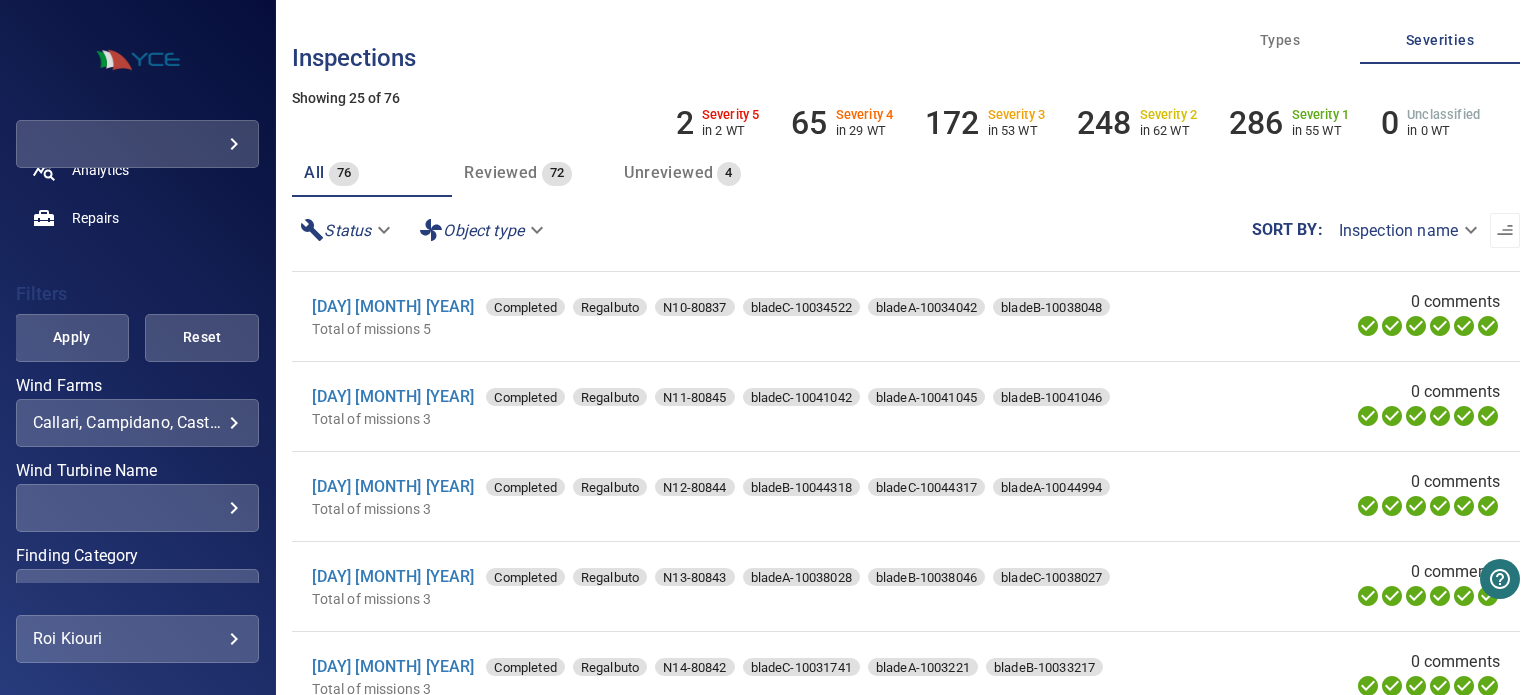 click on "**********" at bounding box center (768, 347) 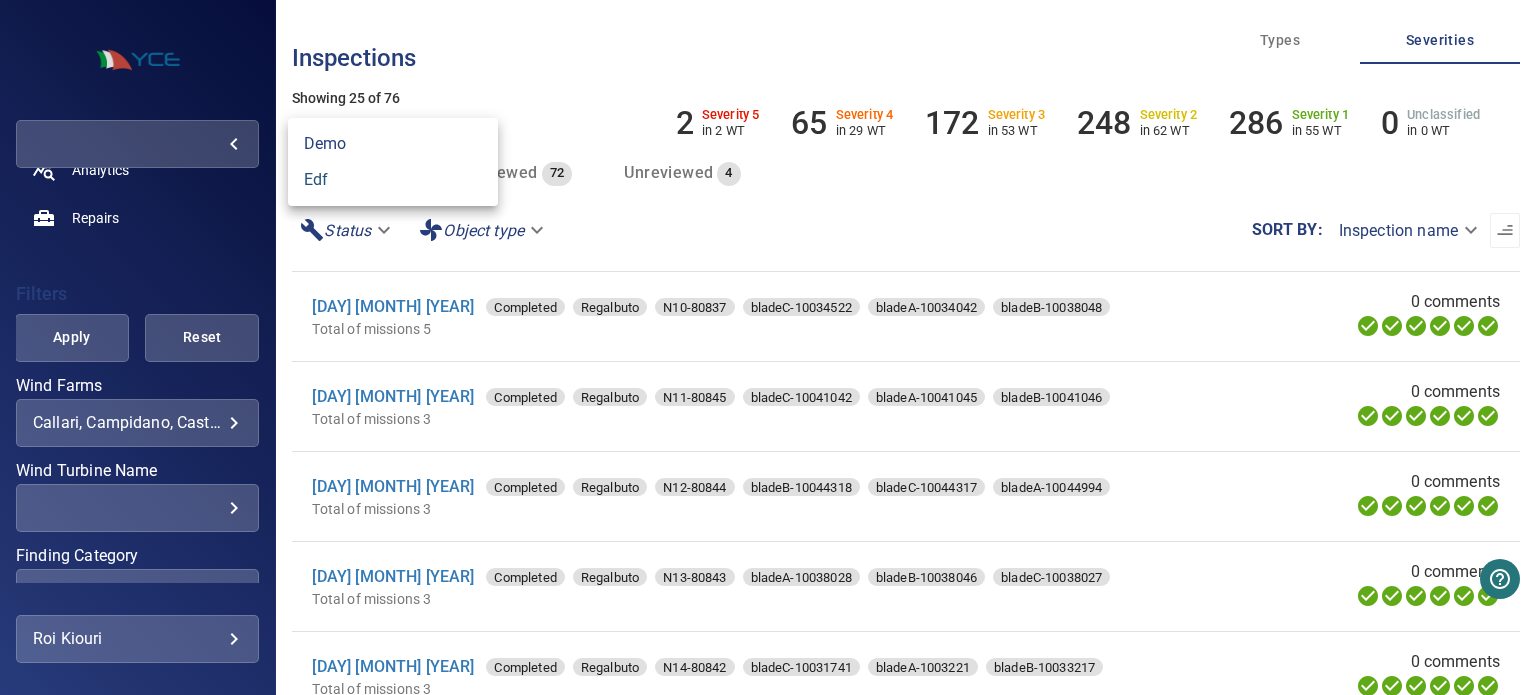 click on "edf" at bounding box center [393, 180] 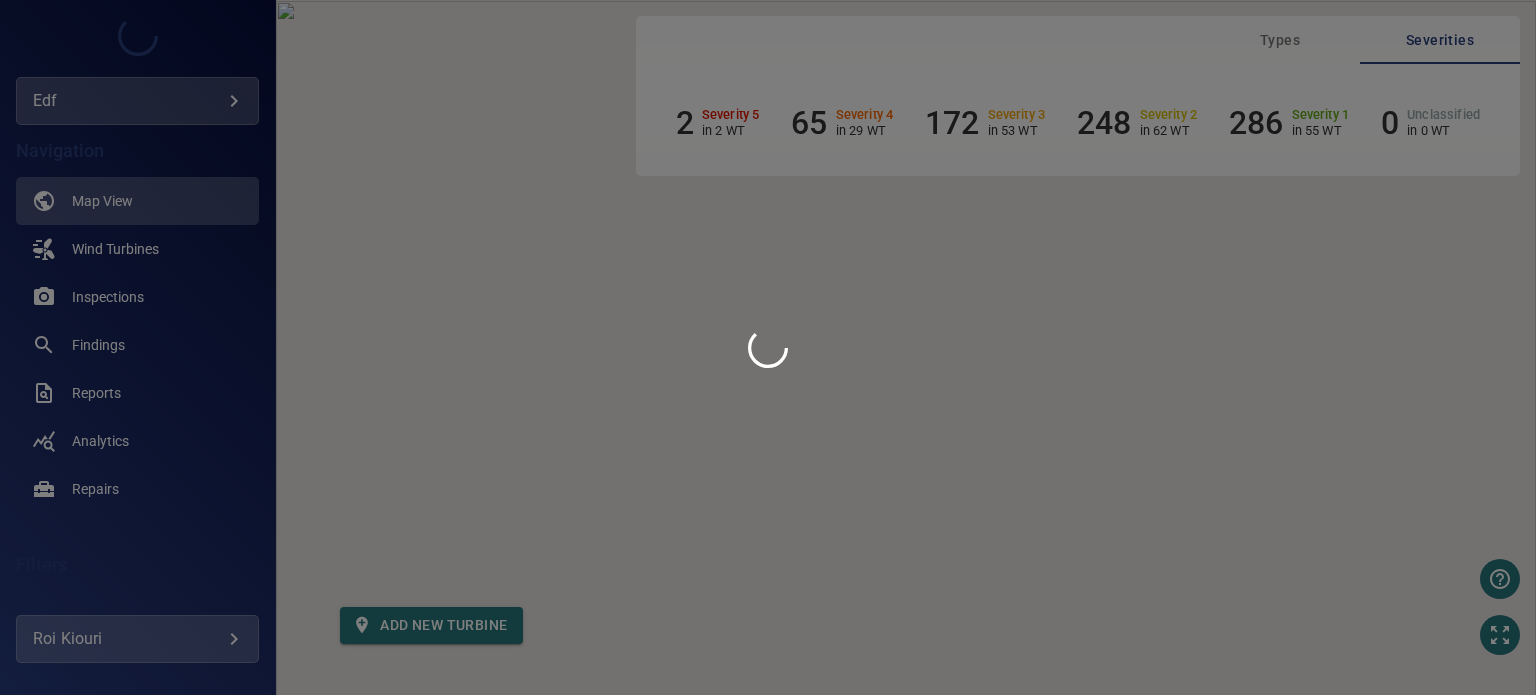 click at bounding box center (768, 347) 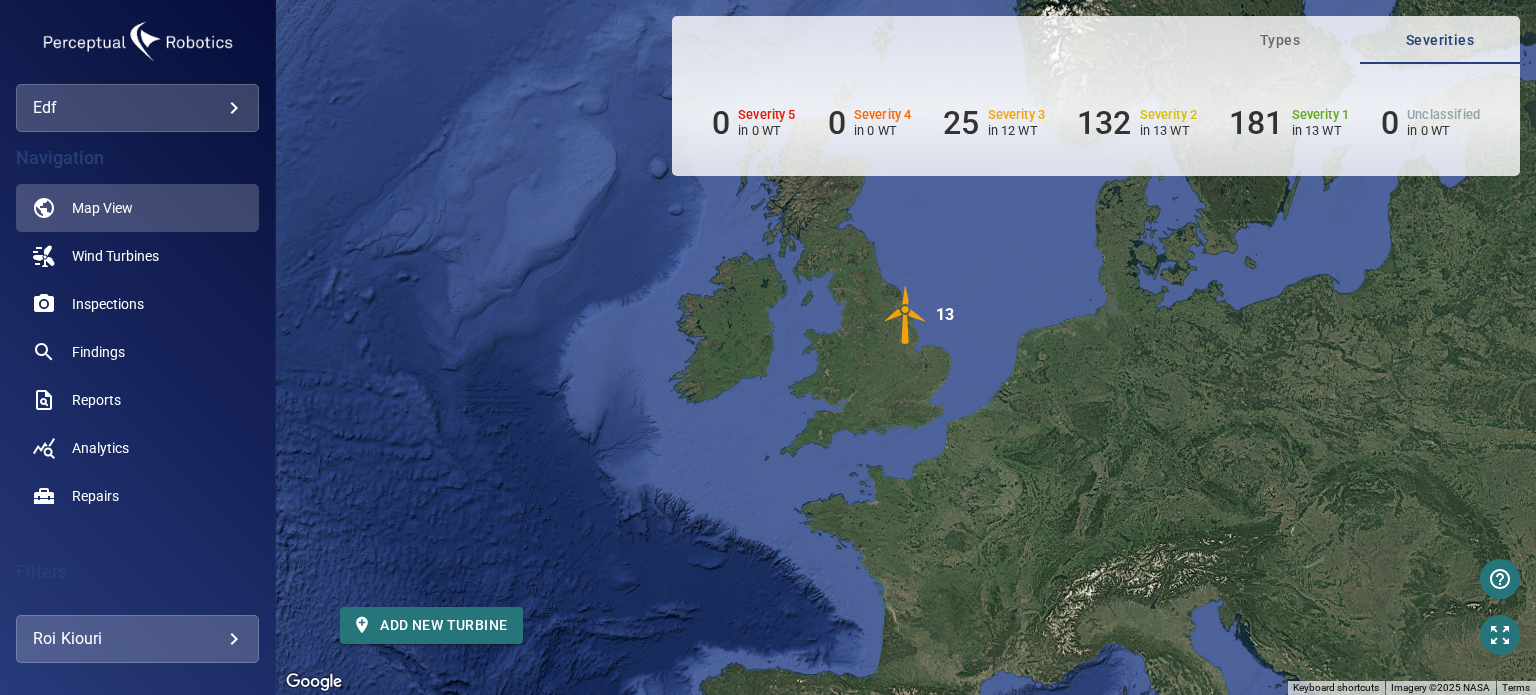 click on "**********" at bounding box center [768, 347] 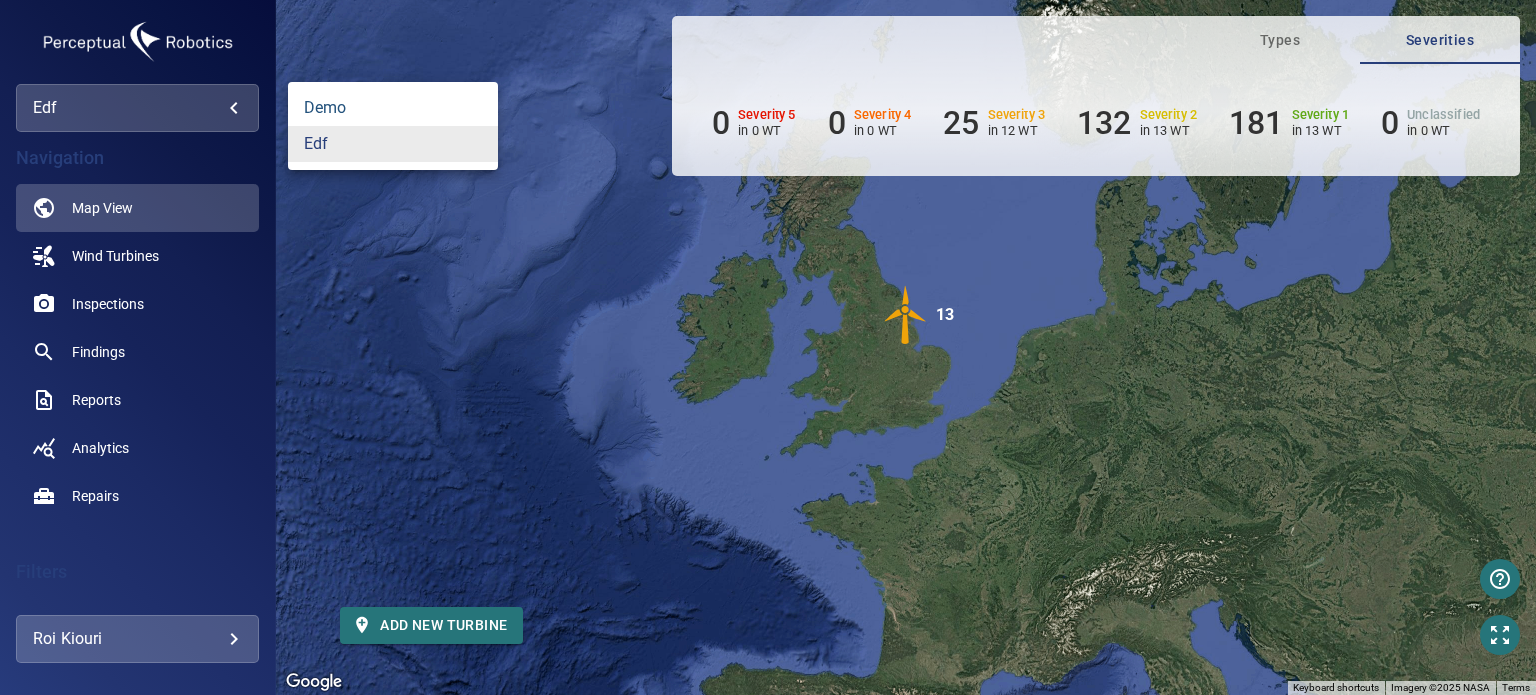 click on "demo" at bounding box center [393, 108] 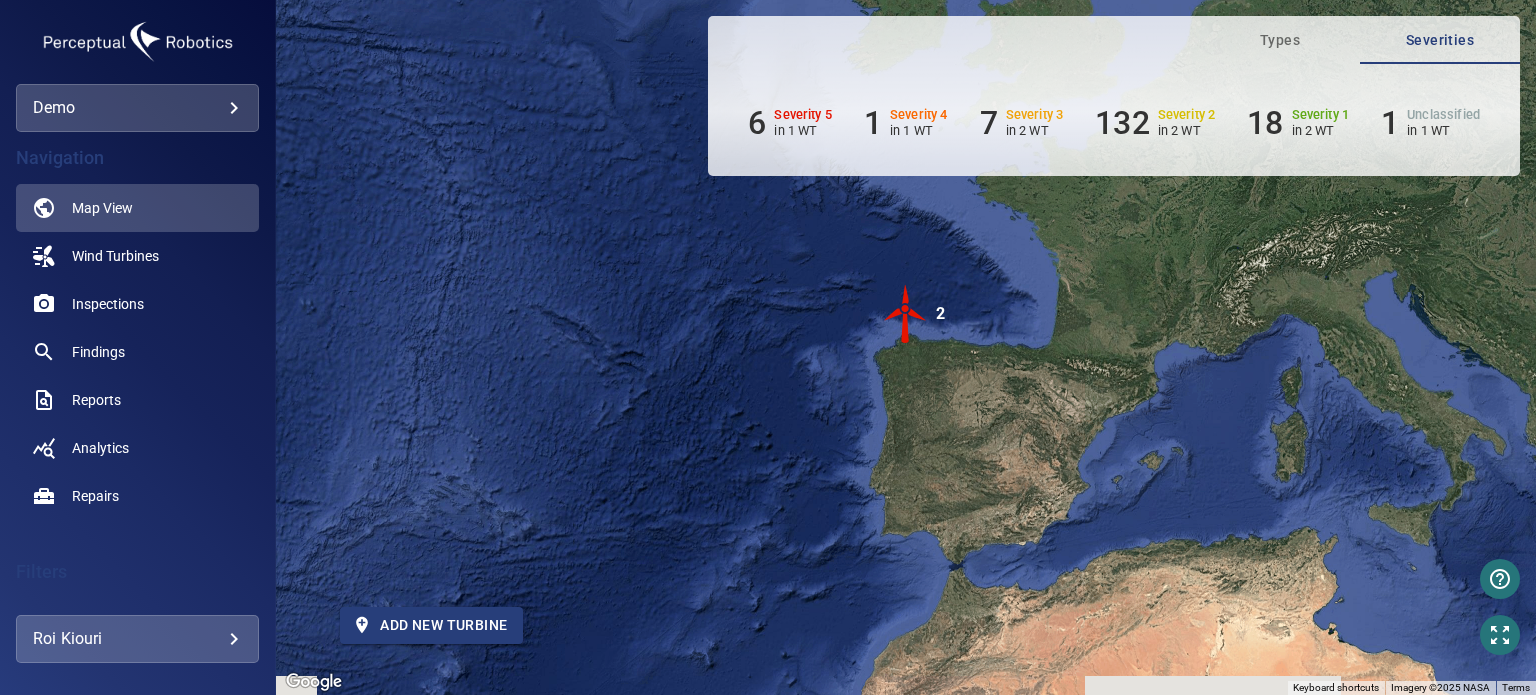 click on "Add new turbine" at bounding box center (431, 625) 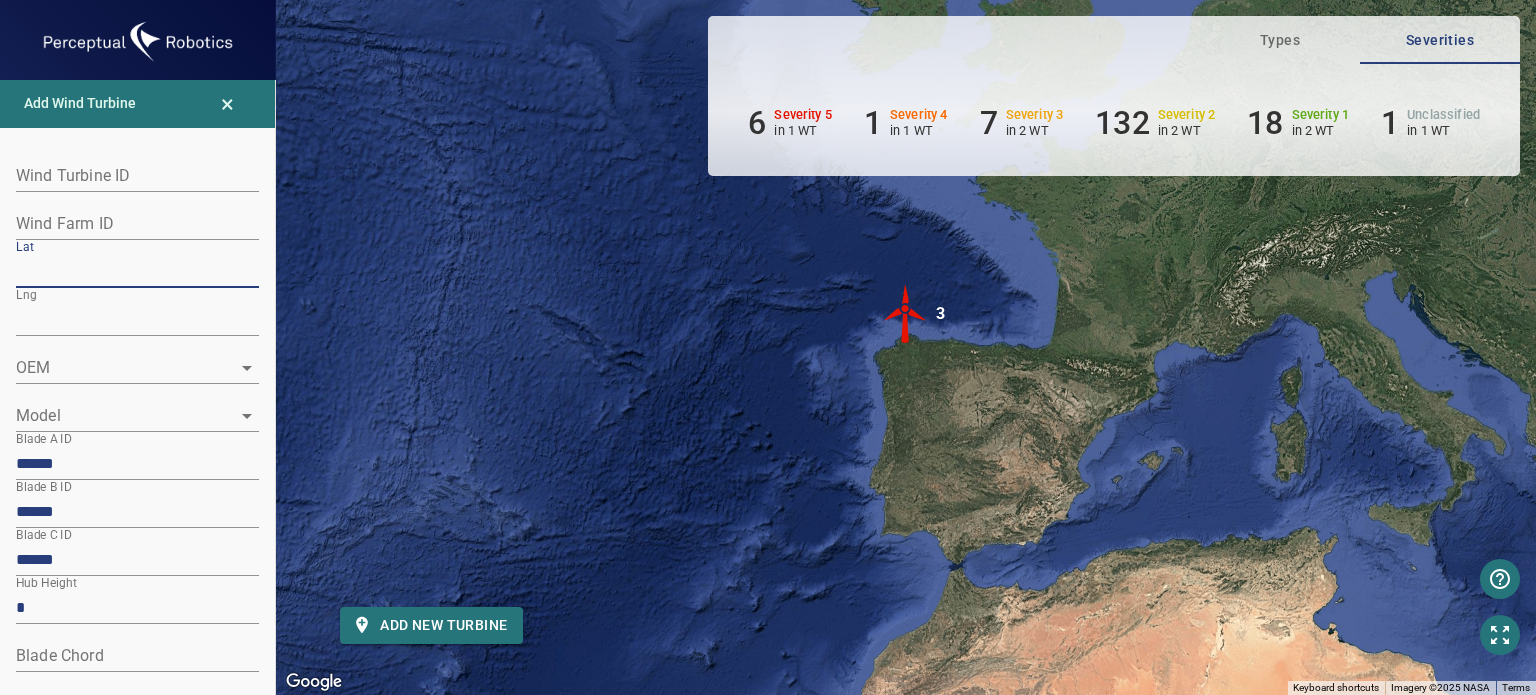 drag, startPoint x: 121, startPoint y: 270, endPoint x: 0, endPoint y: 270, distance: 121 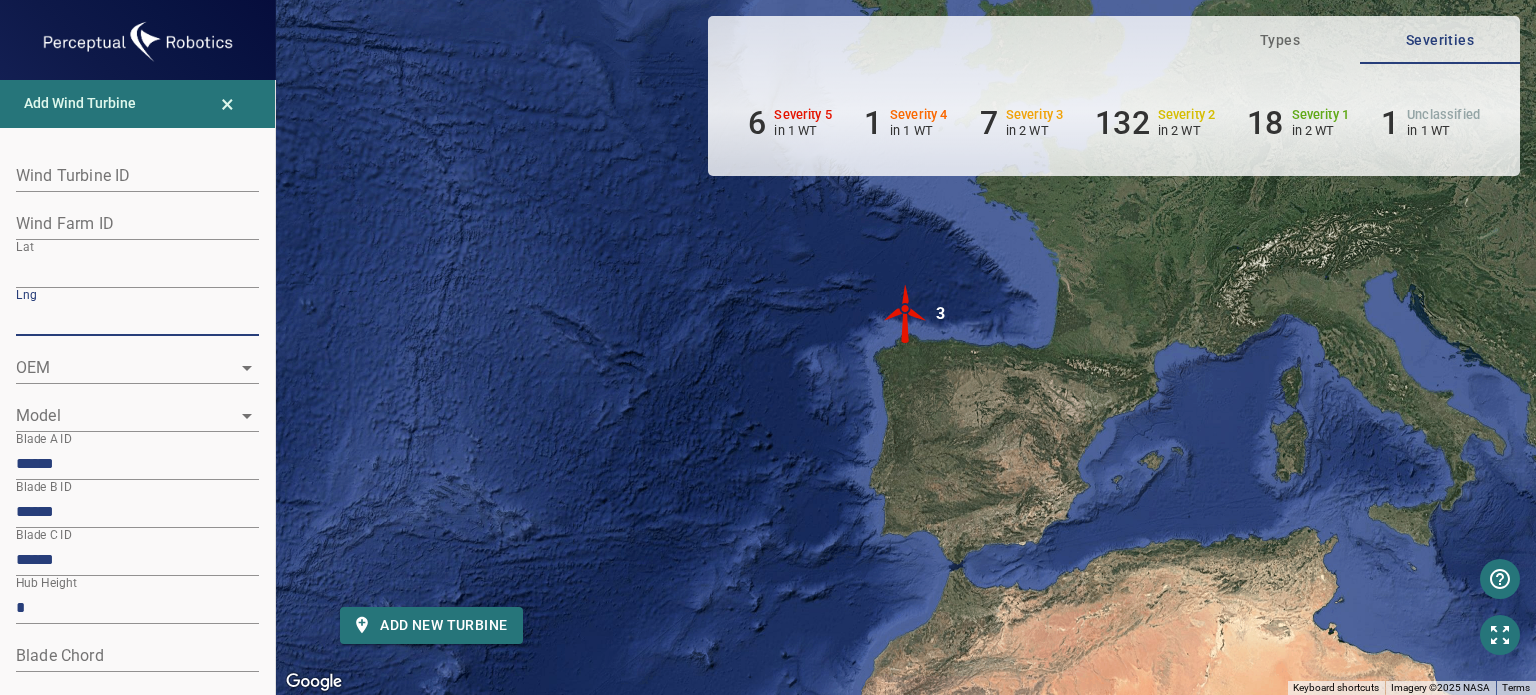 drag, startPoint x: 104, startPoint y: 316, endPoint x: 0, endPoint y: 316, distance: 104 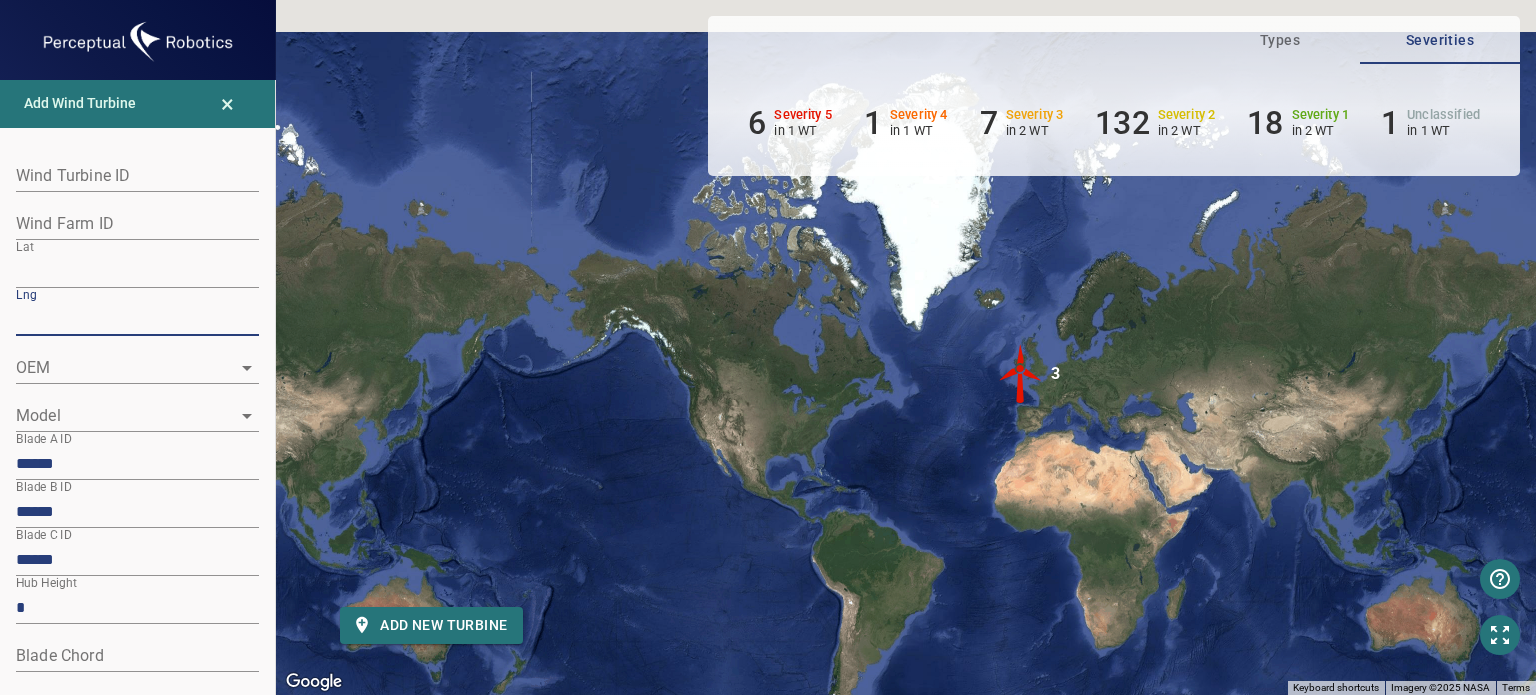 type on "*********" 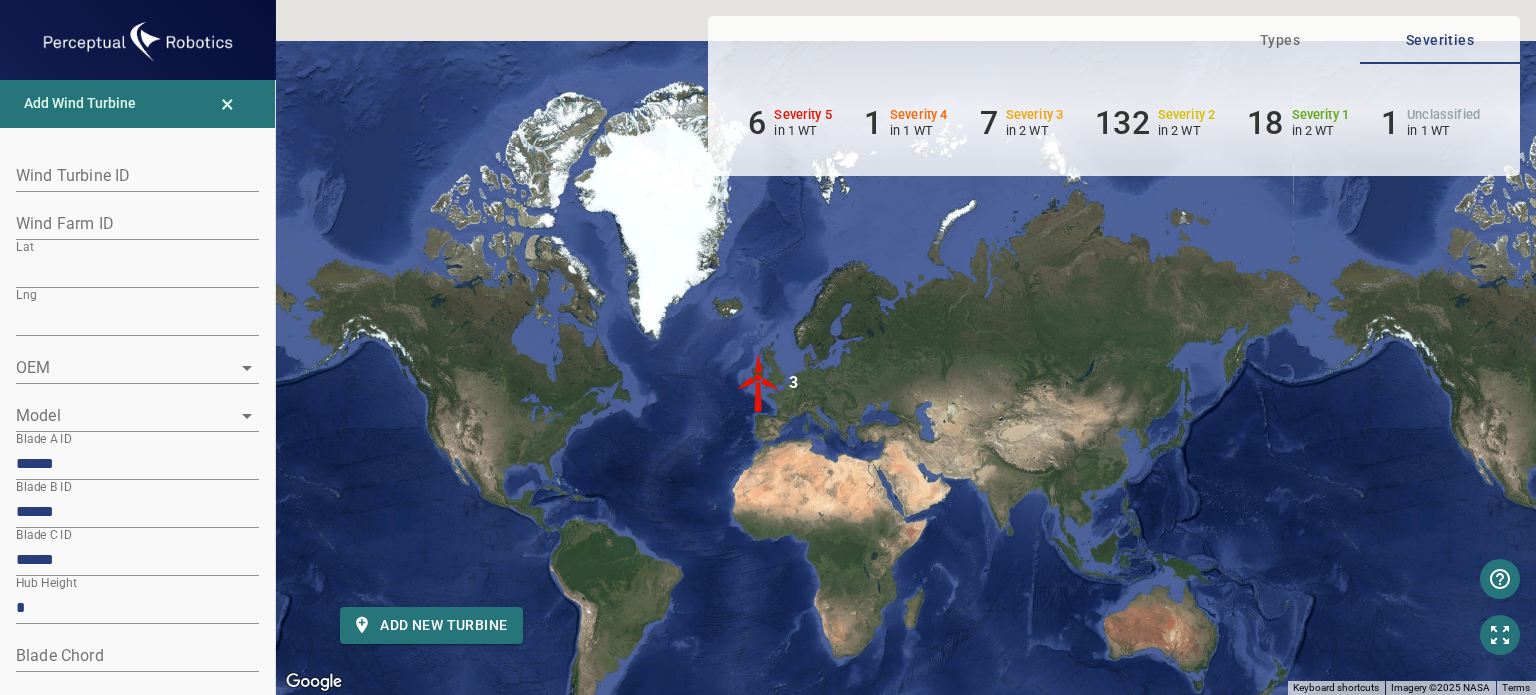 drag, startPoint x: 1036, startPoint y: 437, endPoint x: 772, endPoint y: 447, distance: 264.18933 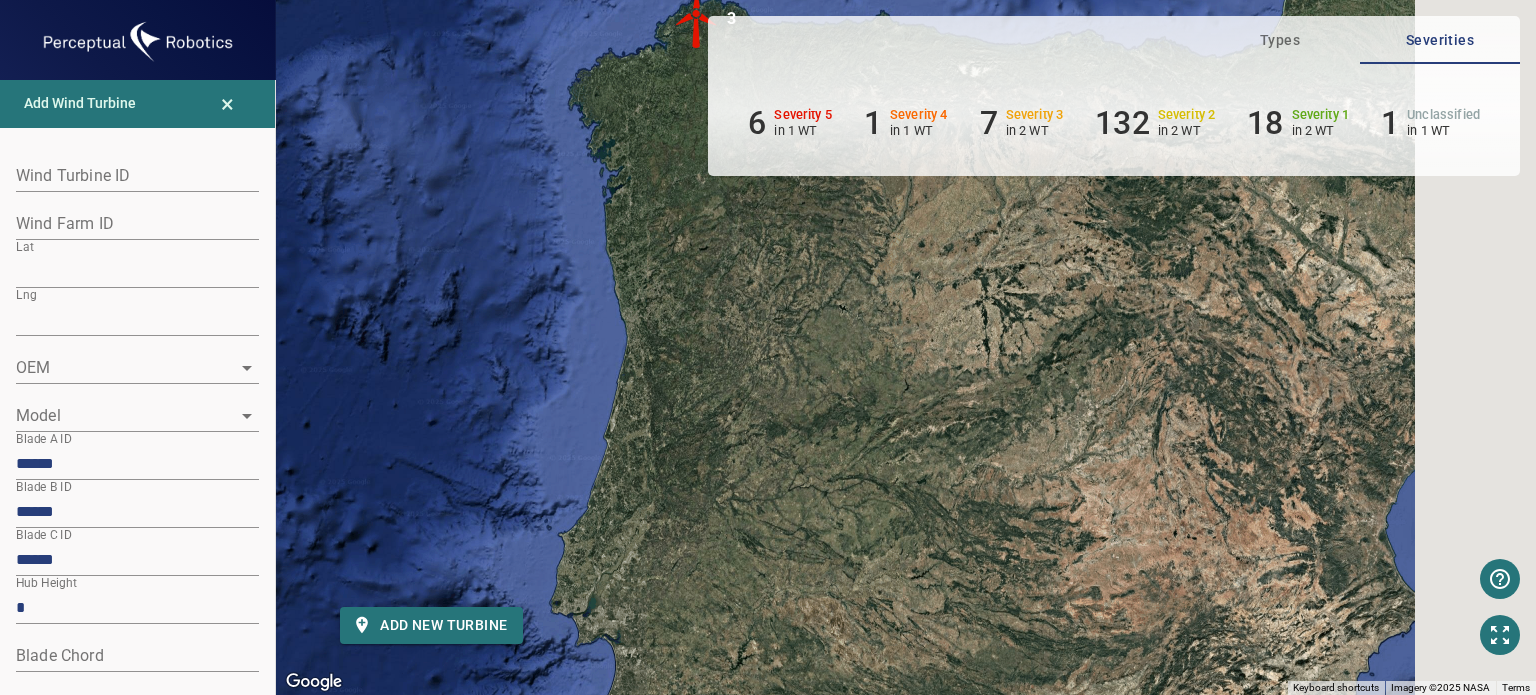 drag, startPoint x: 871, startPoint y: 285, endPoint x: 291, endPoint y: 682, distance: 702.8577 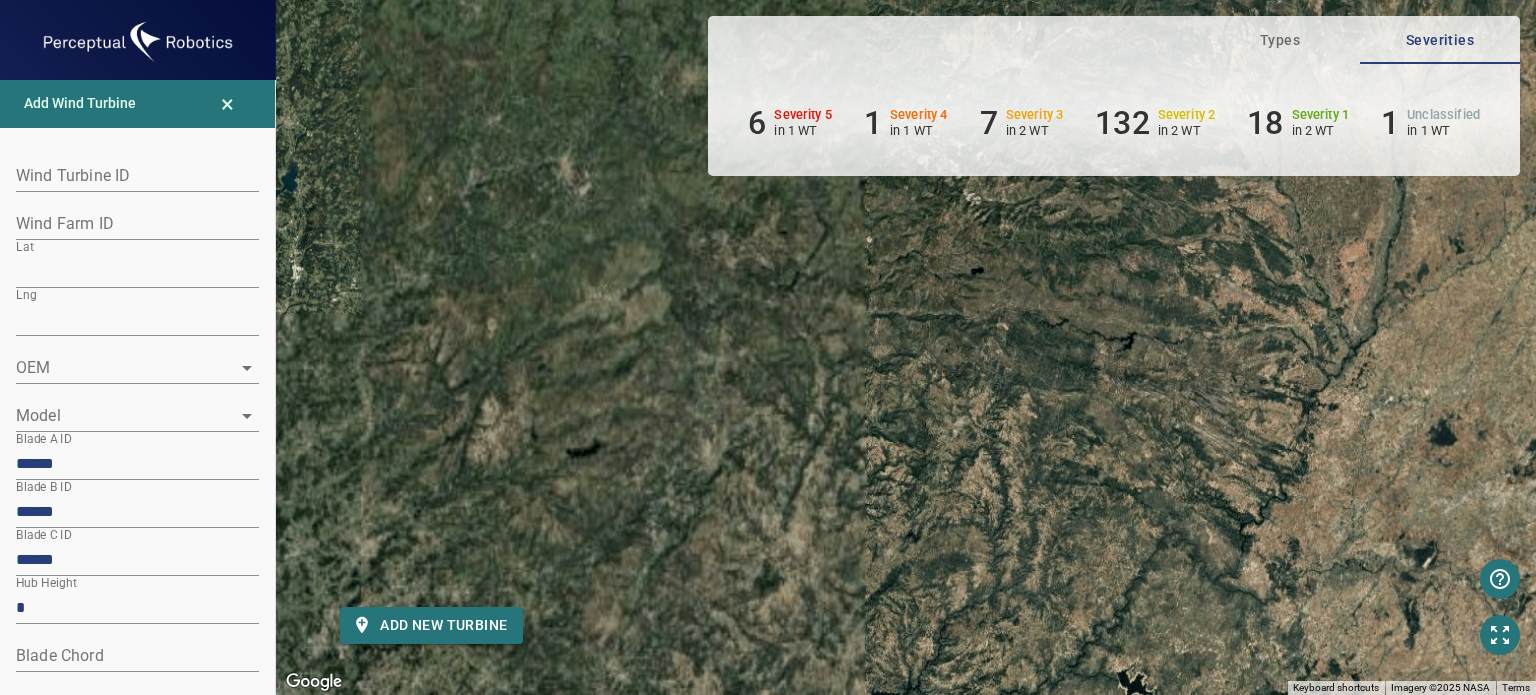 drag, startPoint x: 557, startPoint y: 323, endPoint x: 334, endPoint y: 742, distance: 474.64725 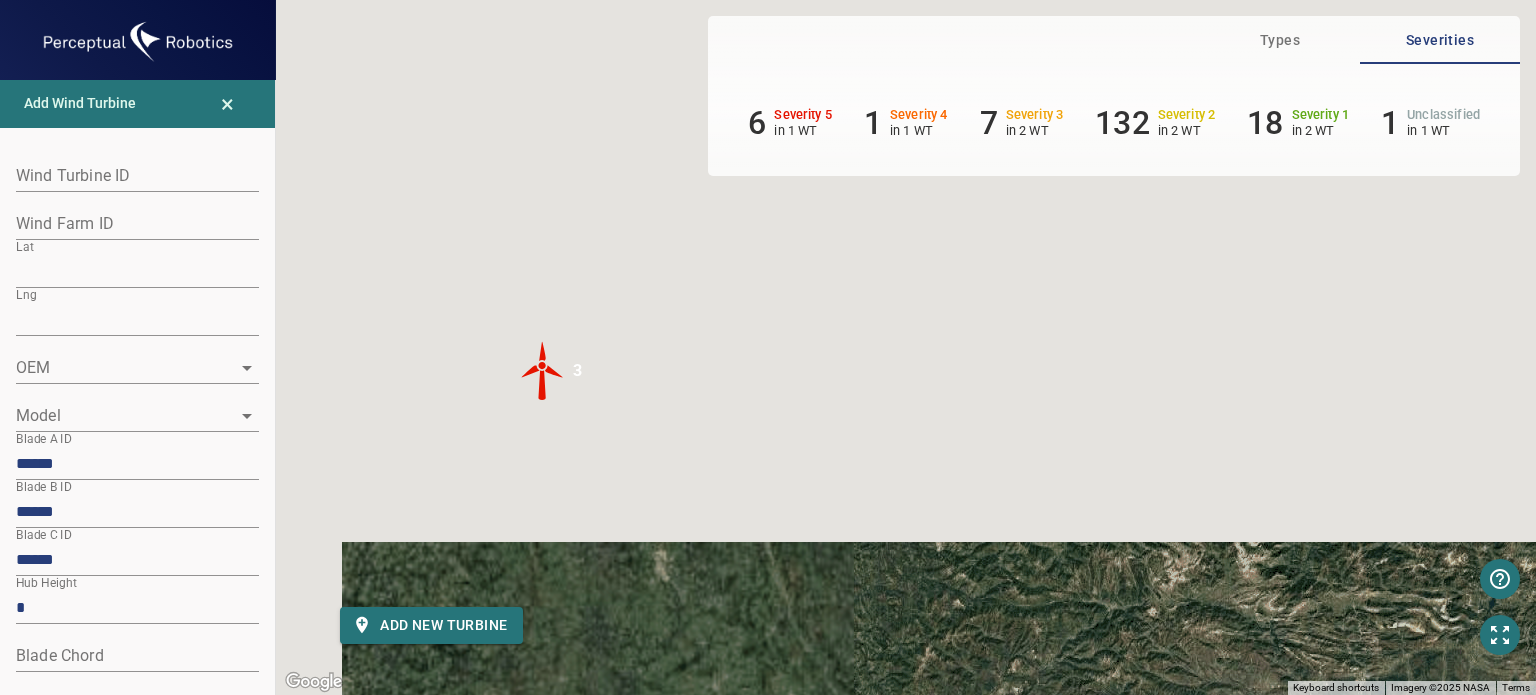 drag, startPoint x: 487, startPoint y: 250, endPoint x: 639, endPoint y: 742, distance: 514.94464 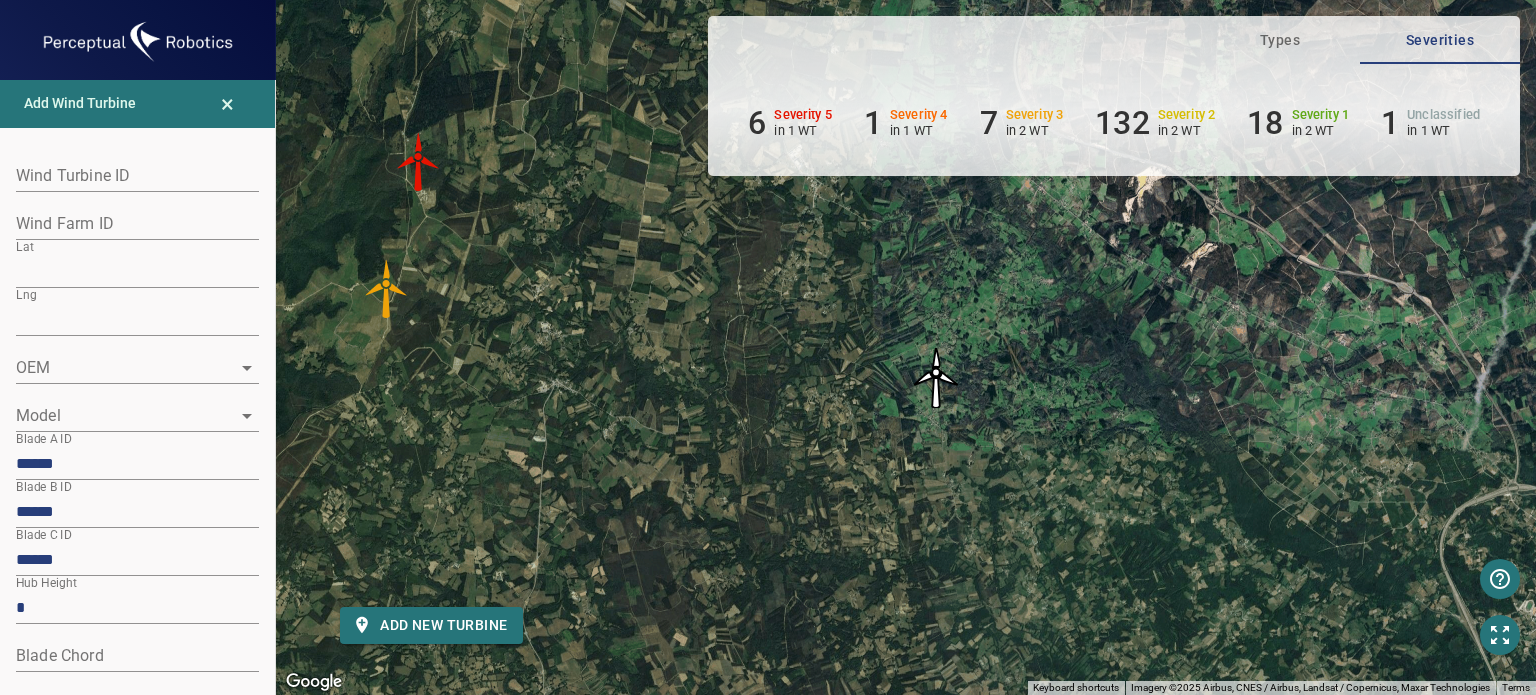 click at bounding box center [387, 289] 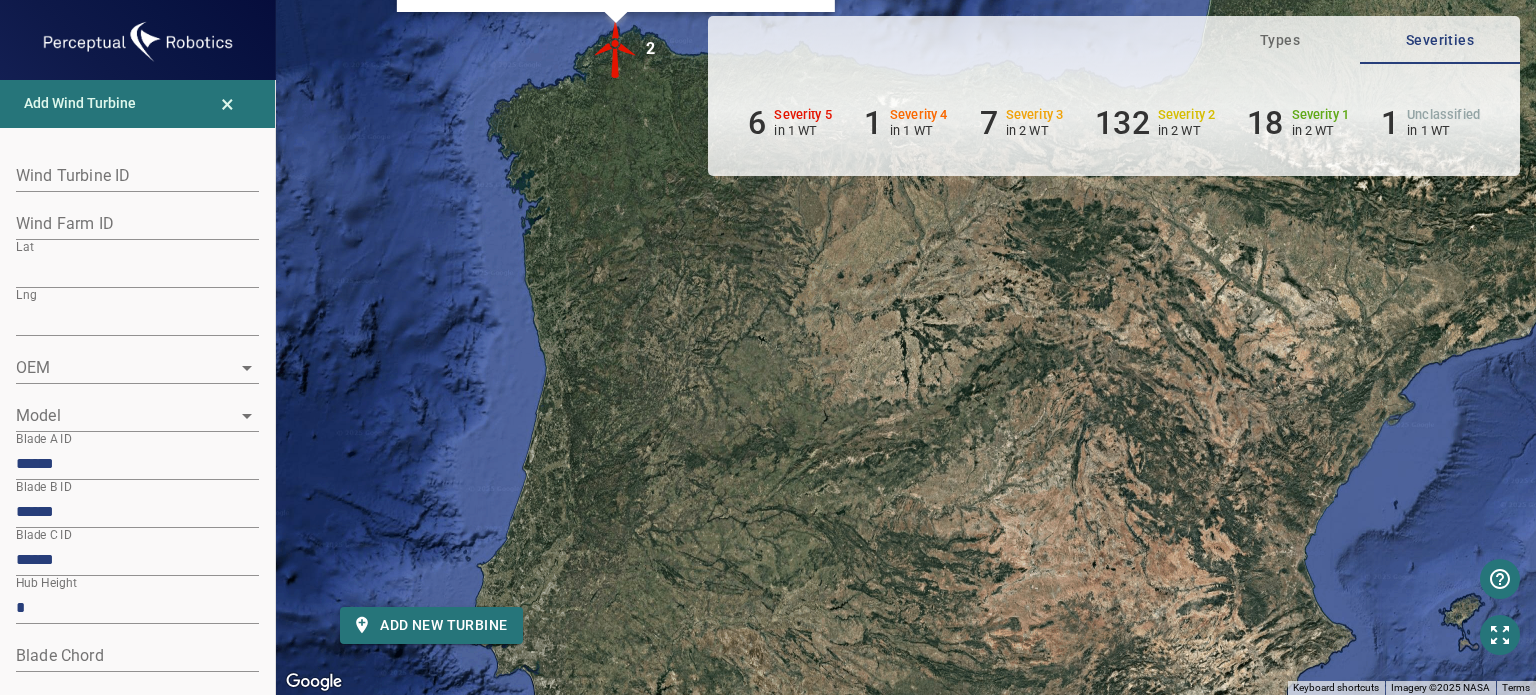 drag, startPoint x: 908, startPoint y: 623, endPoint x: 793, endPoint y: 179, distance: 458.65128 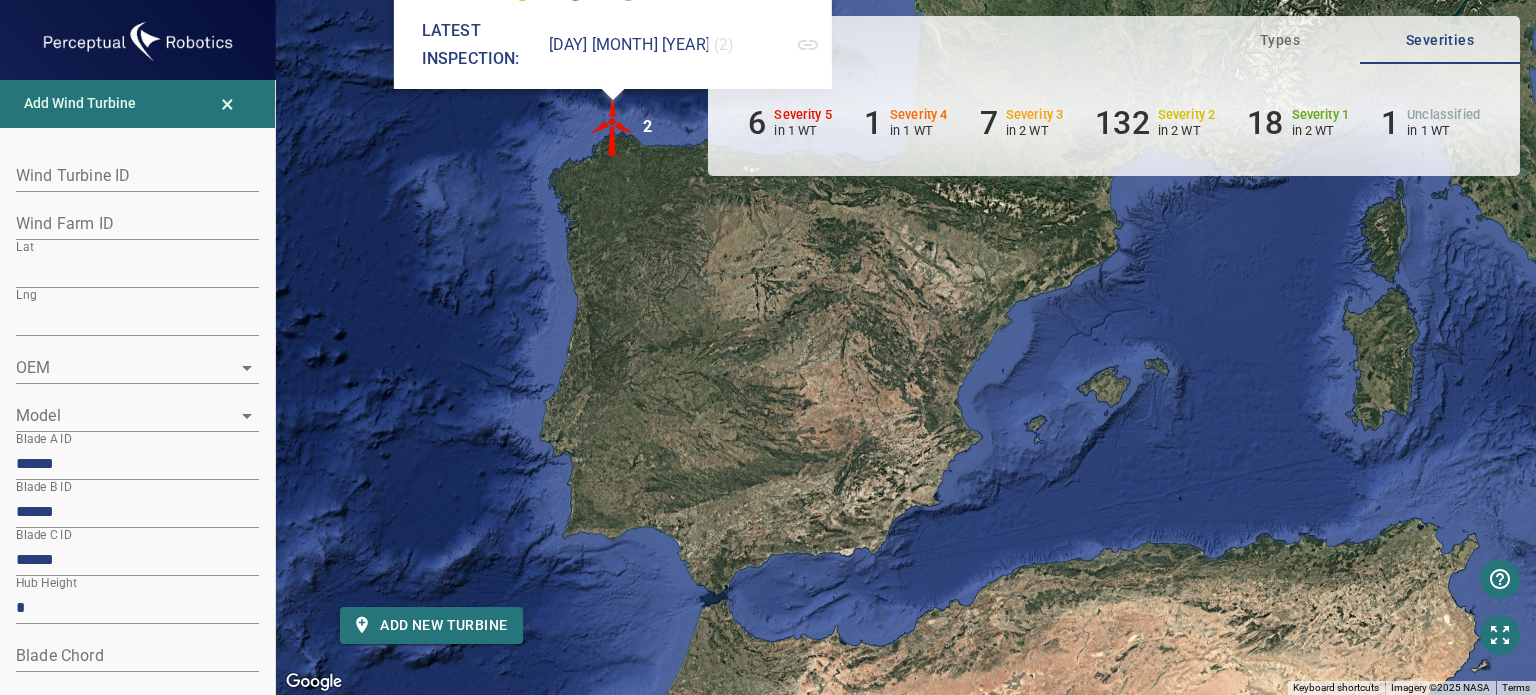 drag, startPoint x: 911, startPoint y: 564, endPoint x: 480, endPoint y: 535, distance: 431.97455 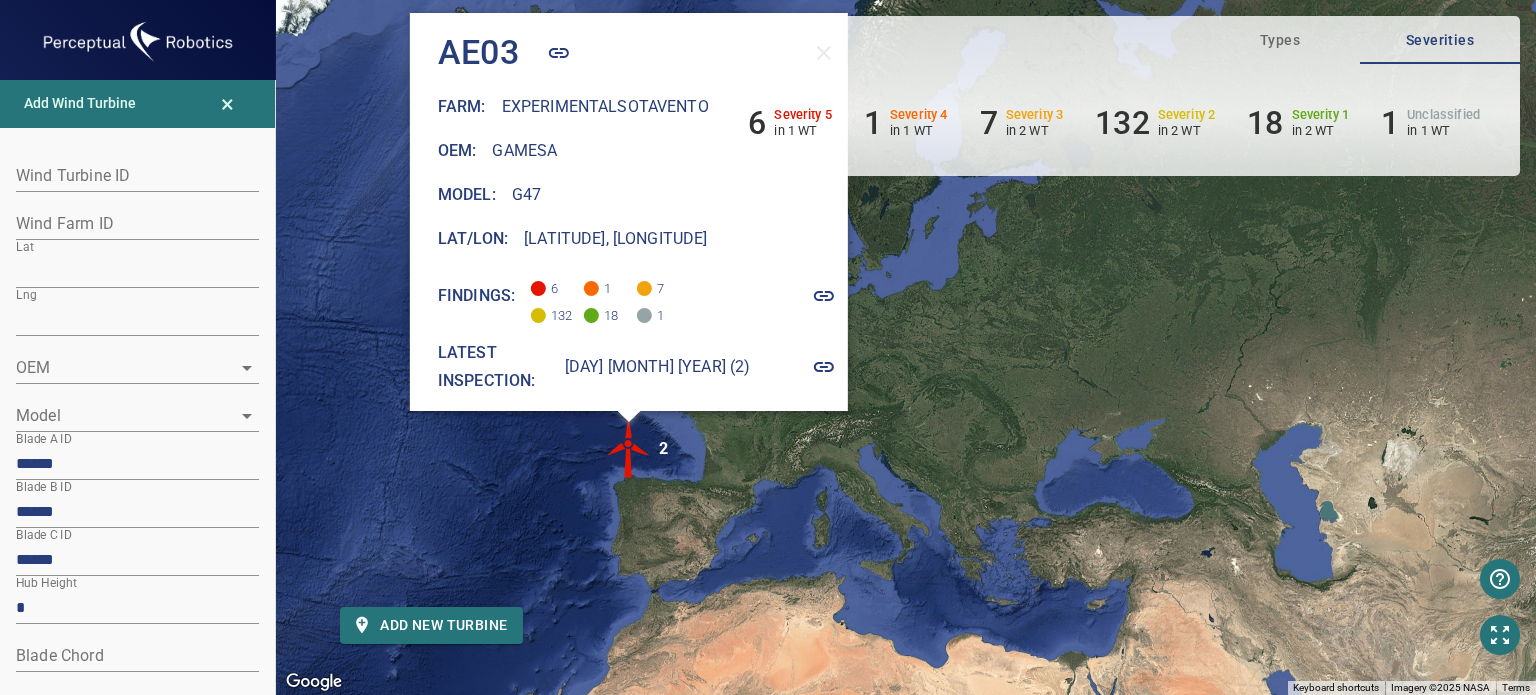 click on "Types Severities 6 Severity 5 in 1 WT 1 Severity 4 in 1 WT 7 Severity 3 in 2 WT 132 Severity 2 in 2 WT 18 Severity 1 in 2 WT 1 Unclassified in 1 WT" at bounding box center (1114, 96) 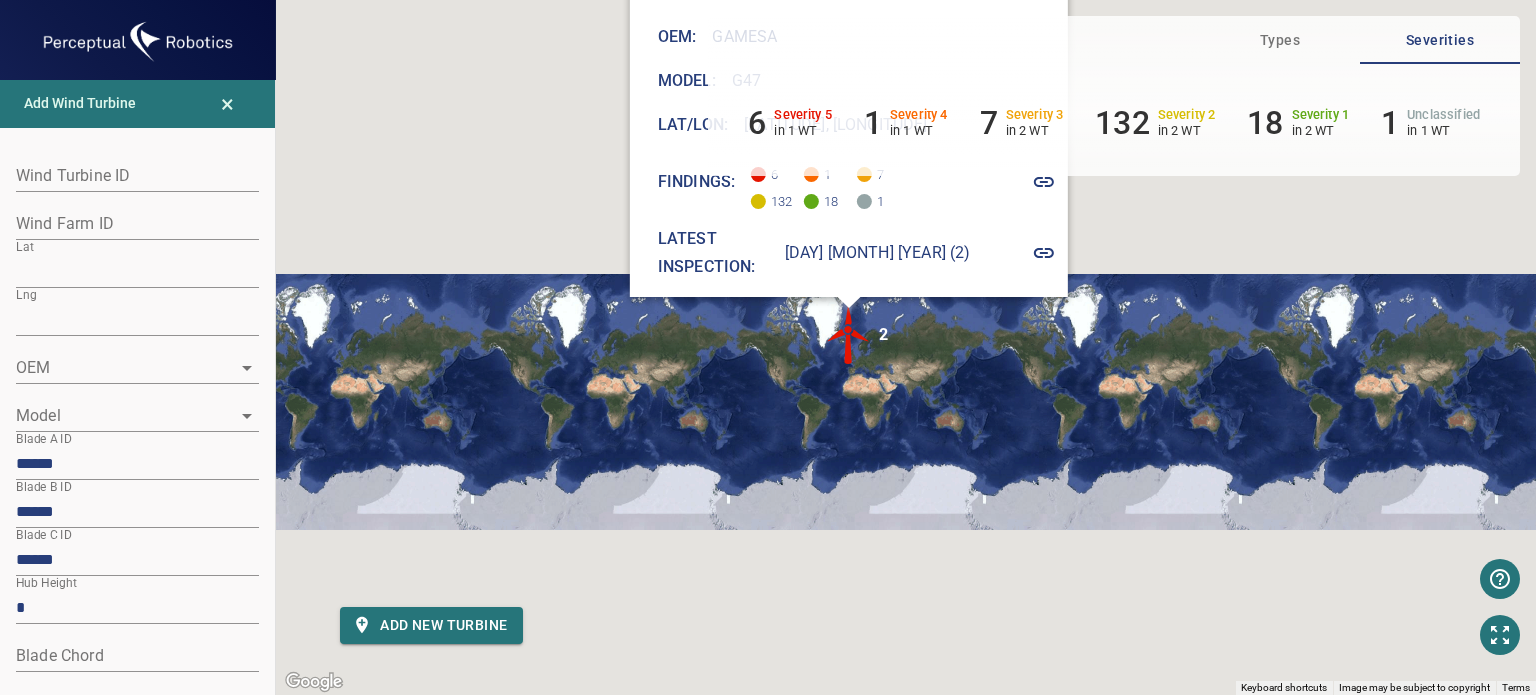 drag, startPoint x: 840, startPoint y: 663, endPoint x: 632, endPoint y: 441, distance: 304.21704 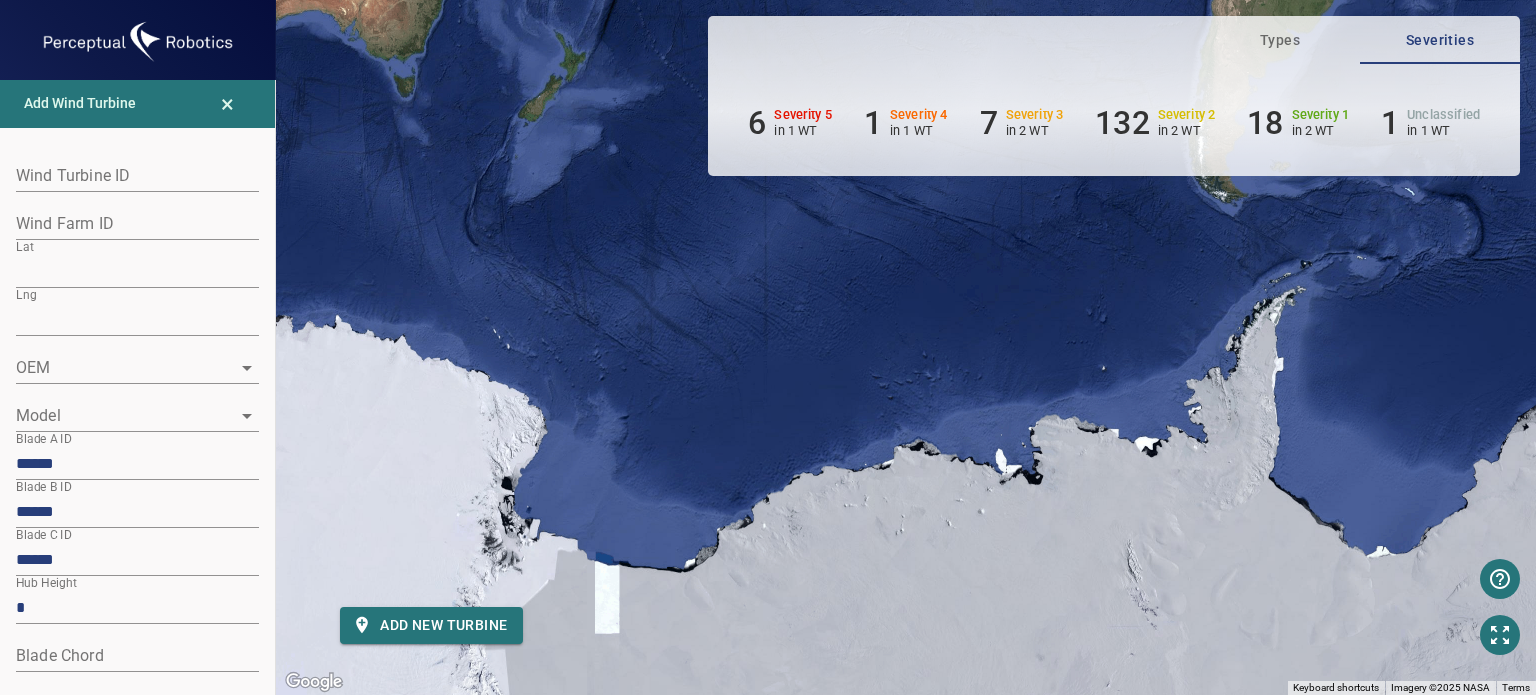 click on "×" at bounding box center (227, 104) 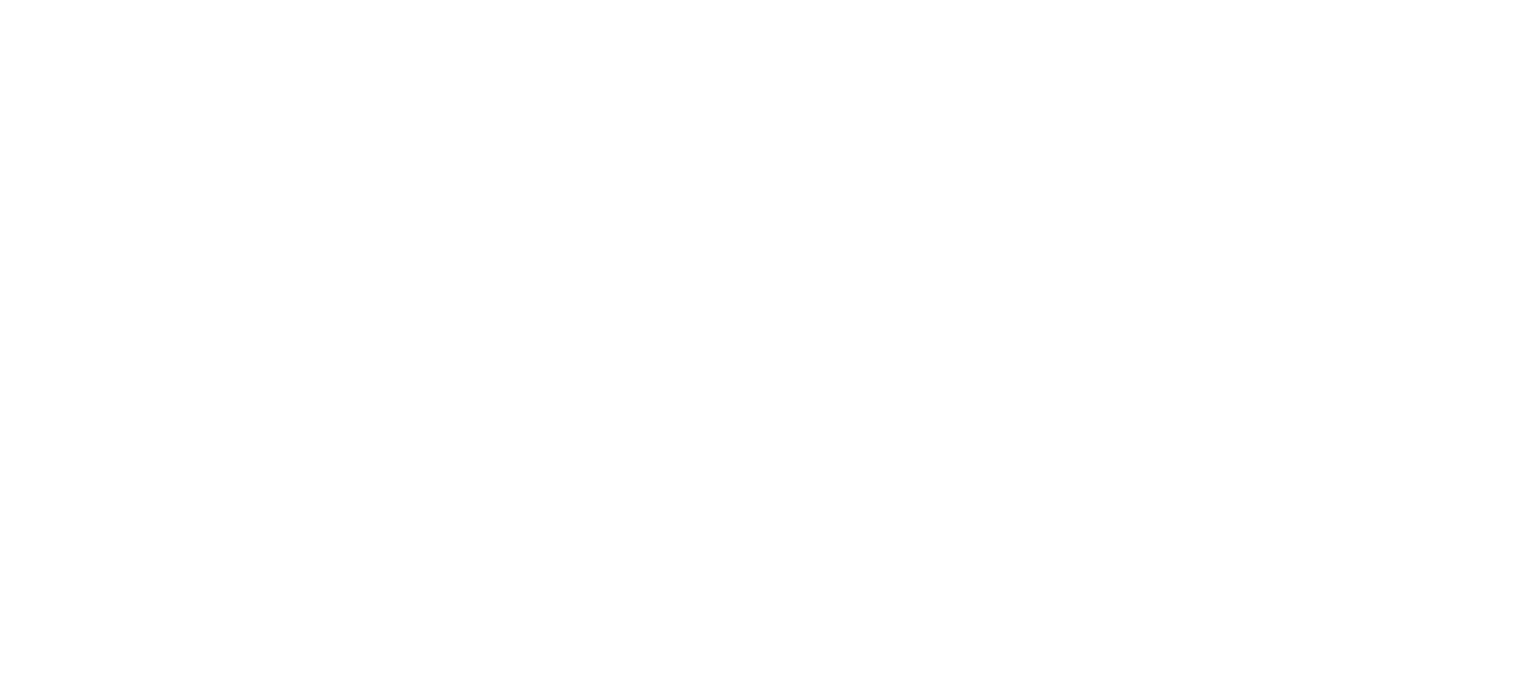 scroll, scrollTop: 0, scrollLeft: 0, axis: both 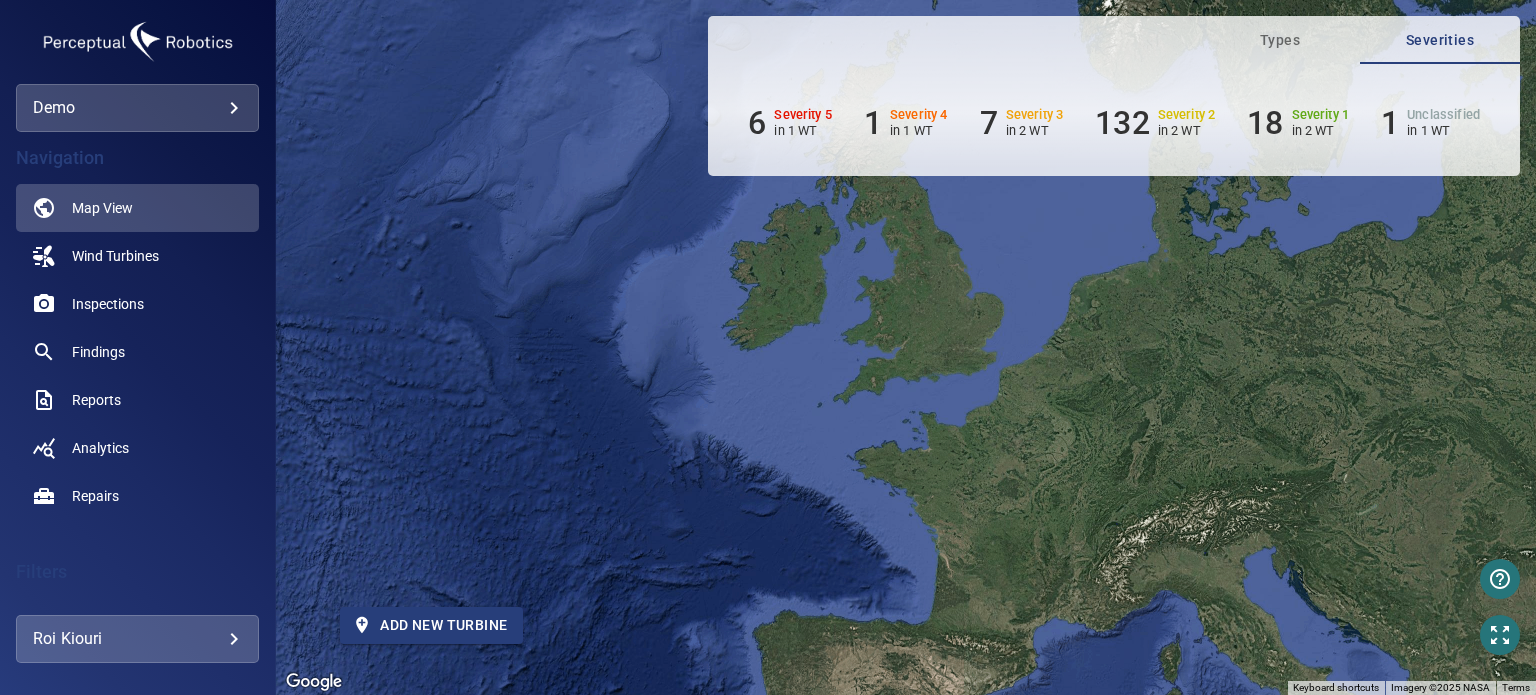 click on "Add new turbine" at bounding box center (431, 625) 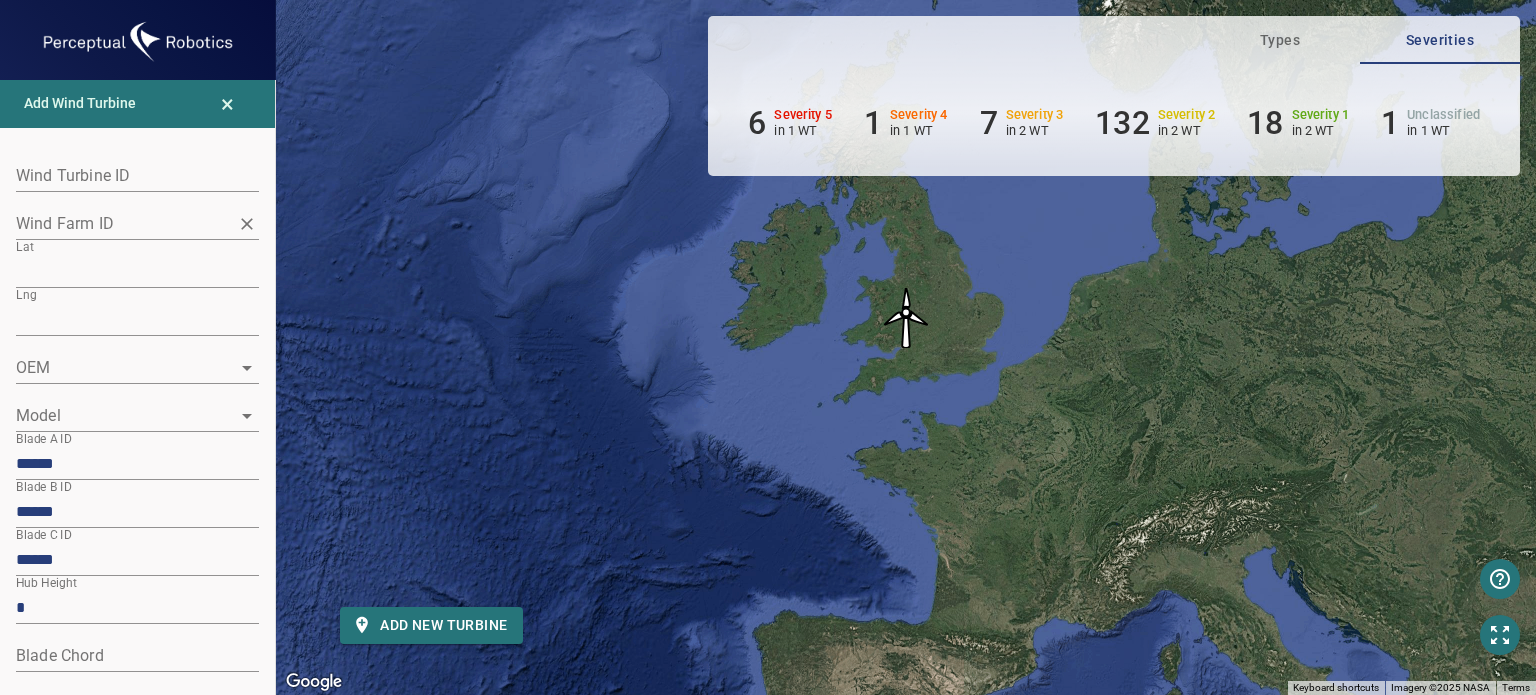 click on "Wind Farm ID" at bounding box center [137, 216] 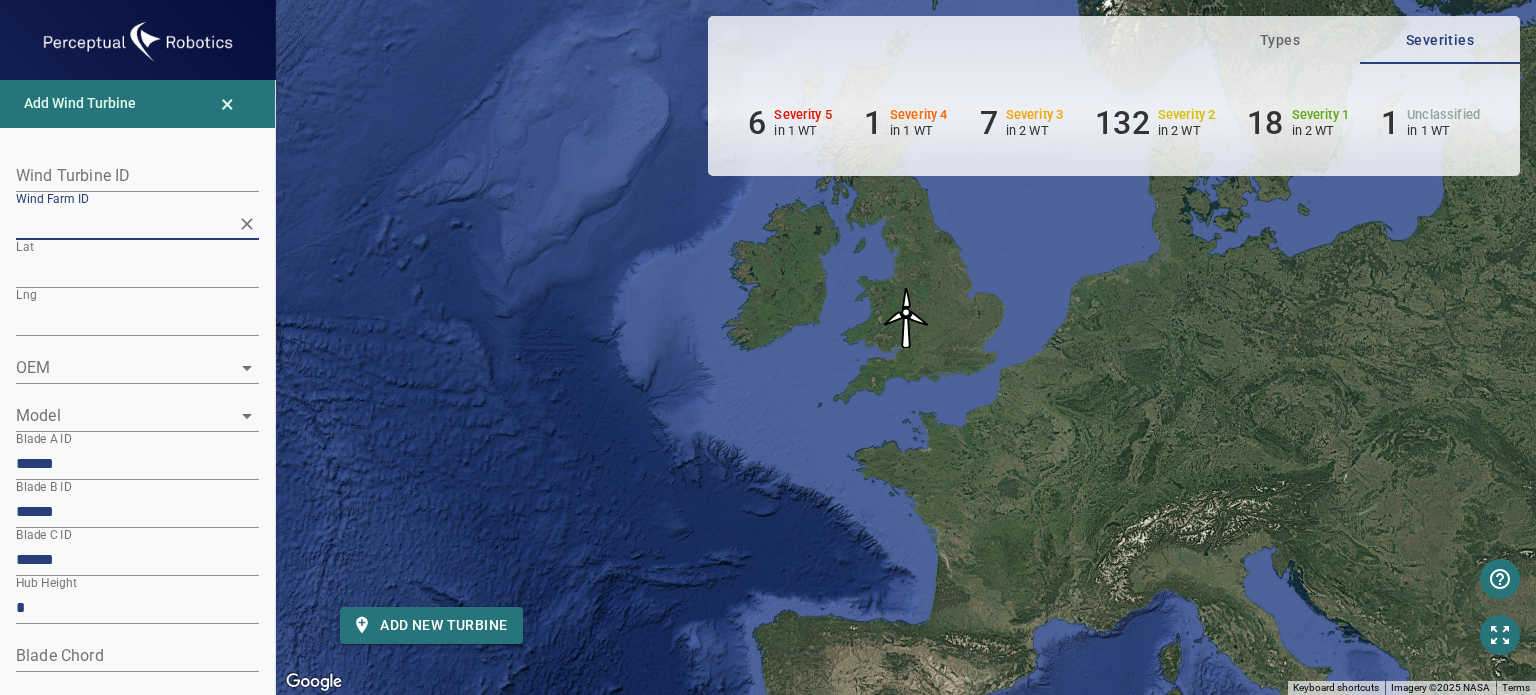 click at bounding box center [137, 176] 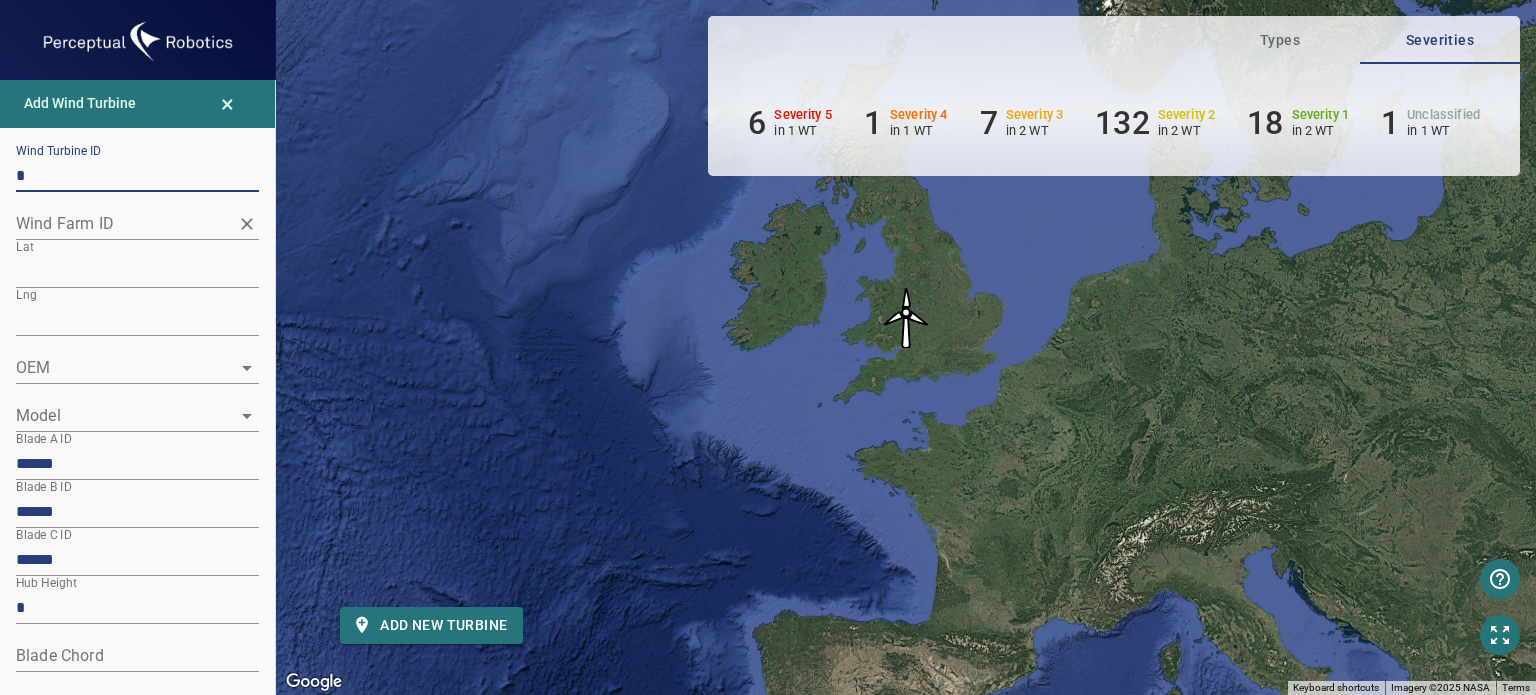 type on "*" 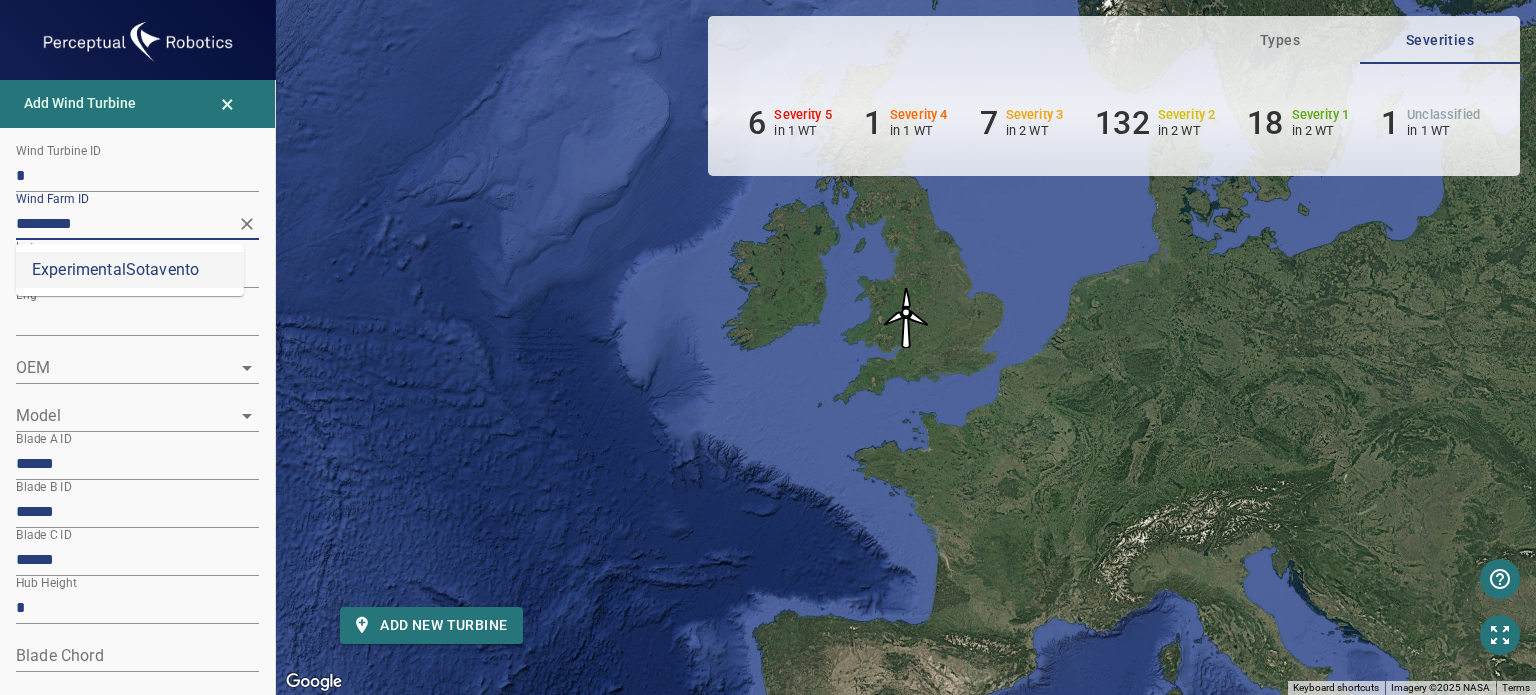 type on "*********" 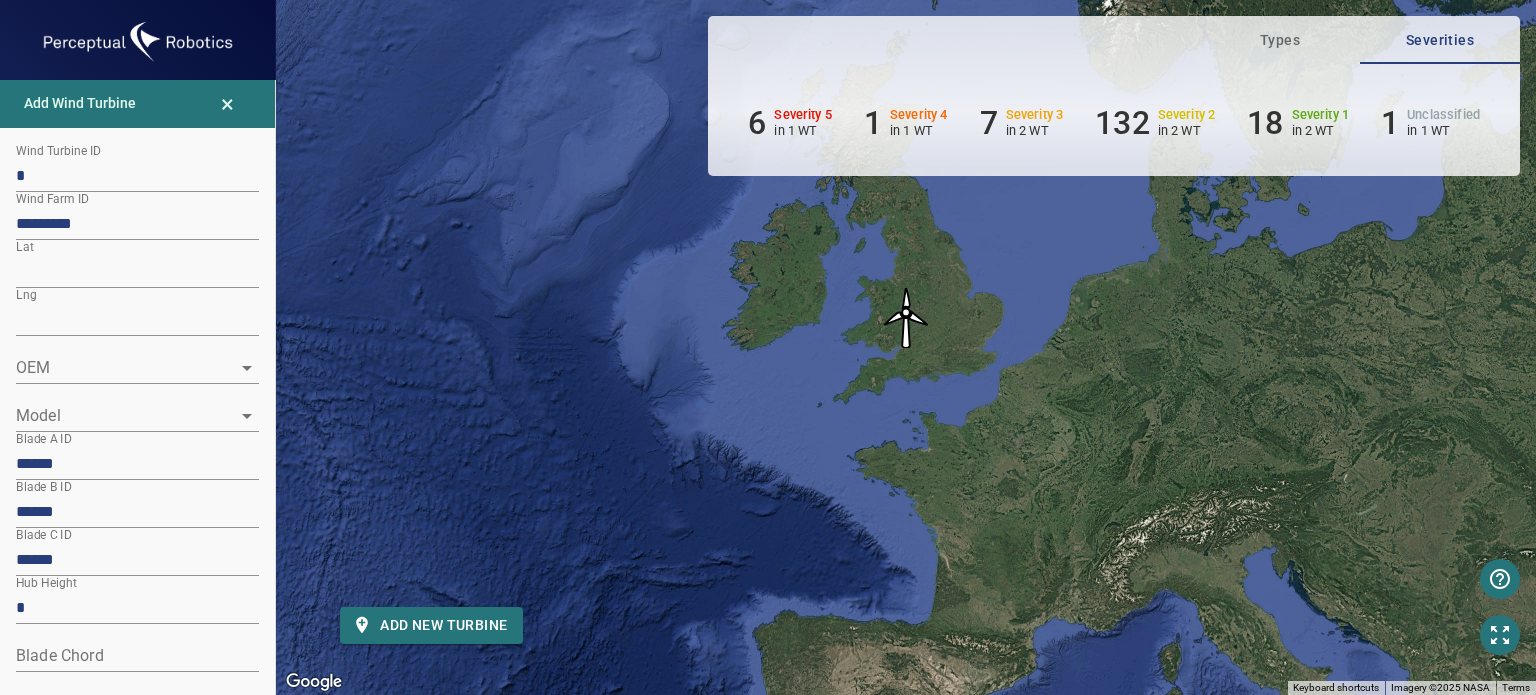 click on "Lng *********" at bounding box center (137, 312) 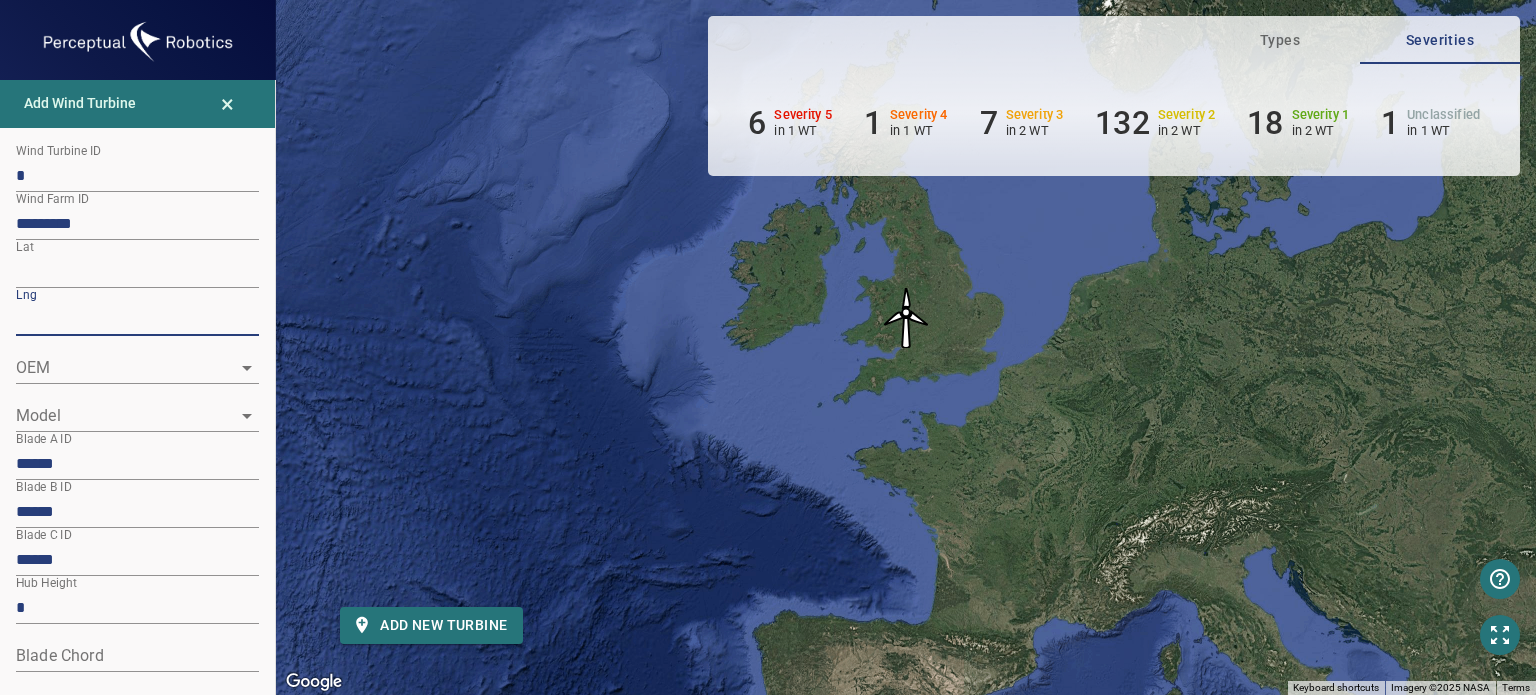 drag, startPoint x: 111, startPoint y: 319, endPoint x: 0, endPoint y: 316, distance: 111.040535 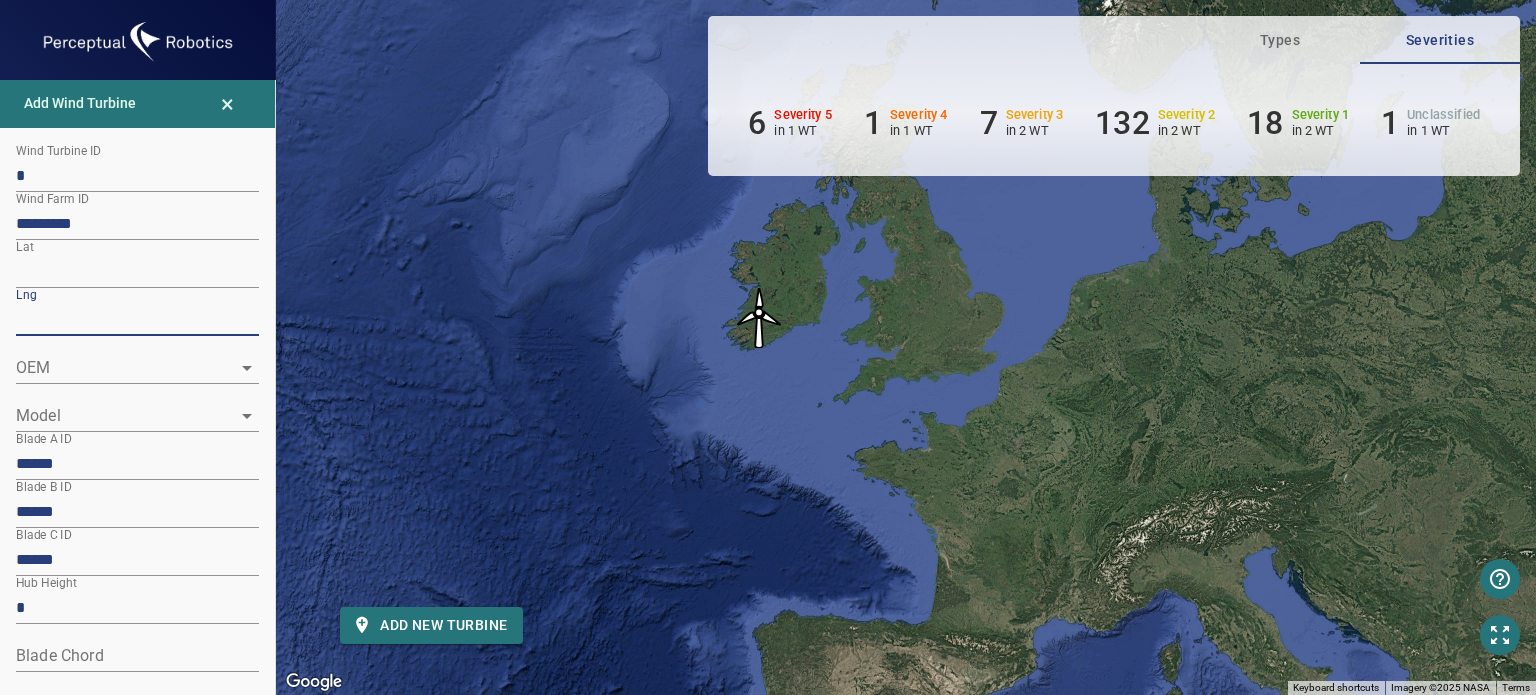 drag, startPoint x: 114, startPoint y: 315, endPoint x: 0, endPoint y: 343, distance: 117.388245 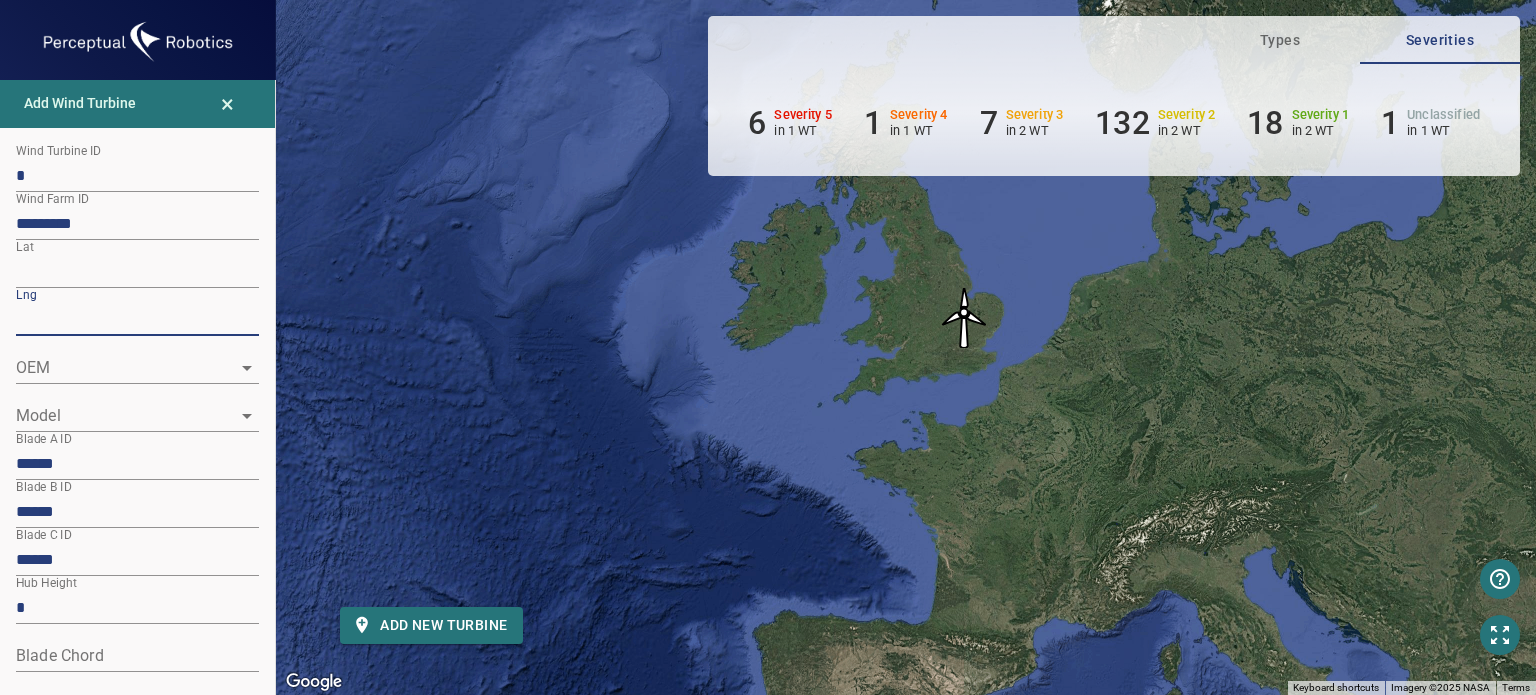 click on "×" at bounding box center [227, 104] 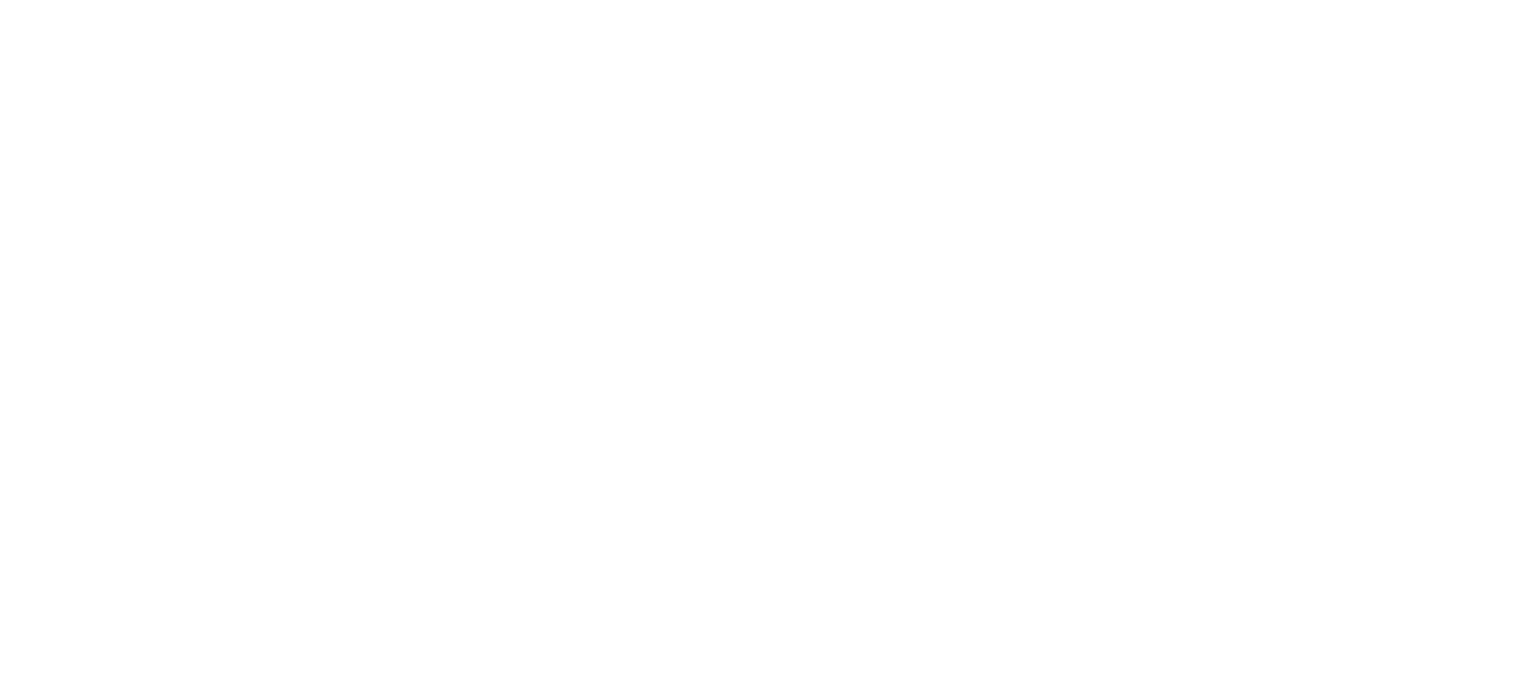 scroll, scrollTop: 0, scrollLeft: 0, axis: both 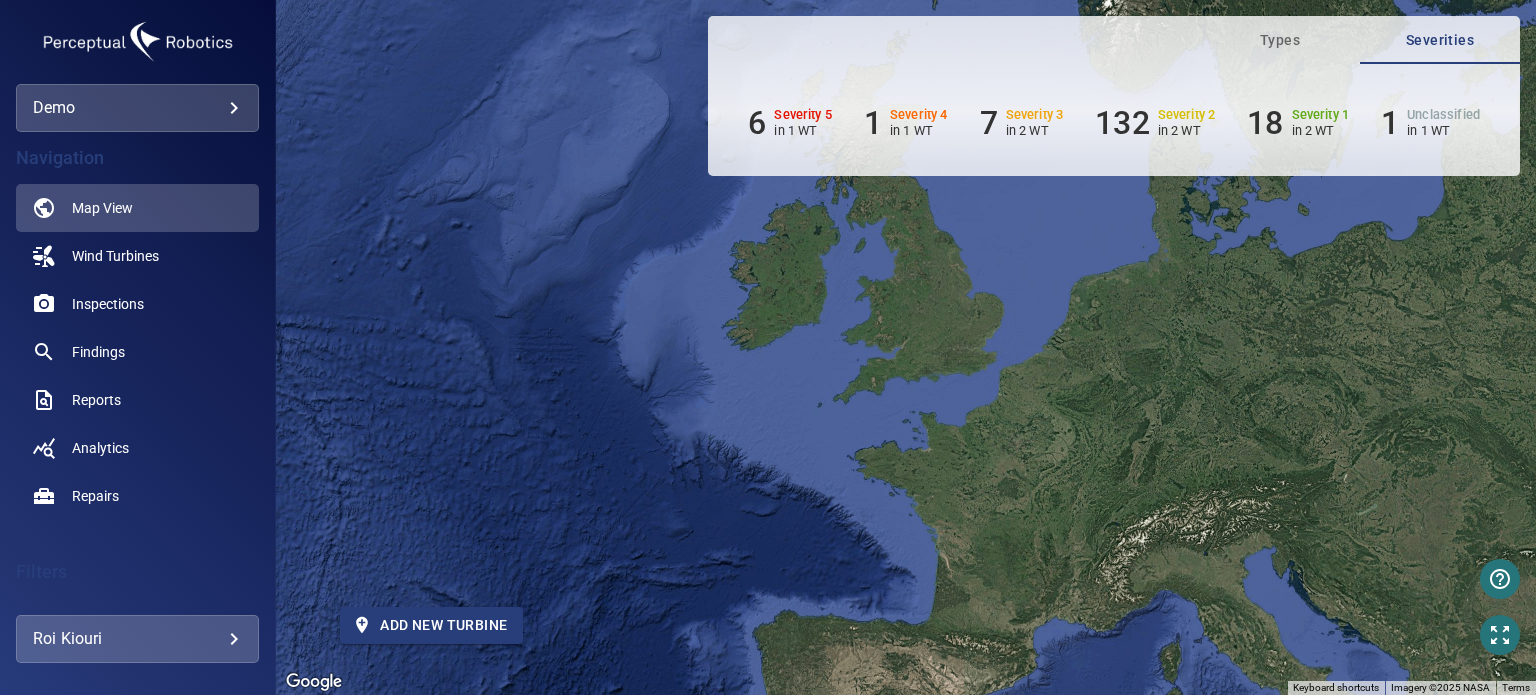 click on "Add new turbine" at bounding box center [431, 625] 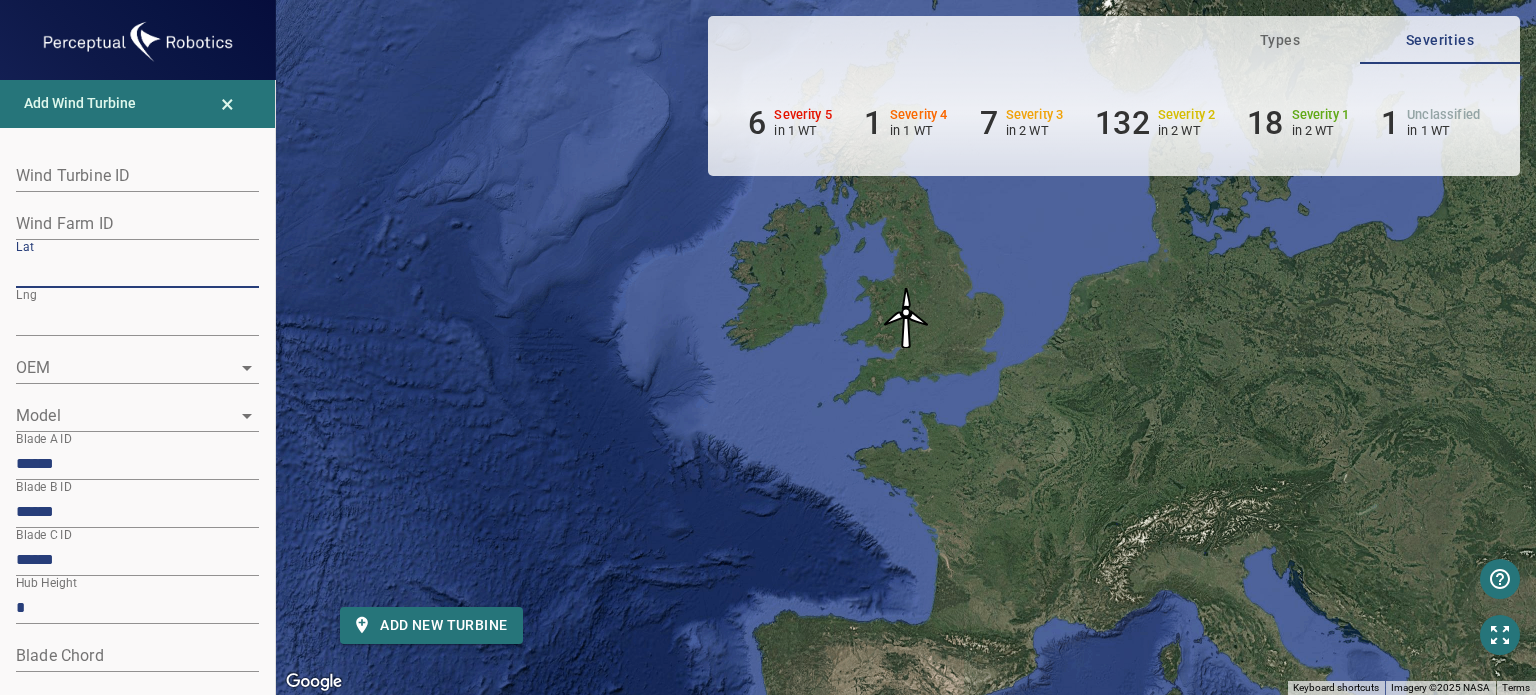 drag, startPoint x: 108, startPoint y: 275, endPoint x: 0, endPoint y: 276, distance: 108.00463 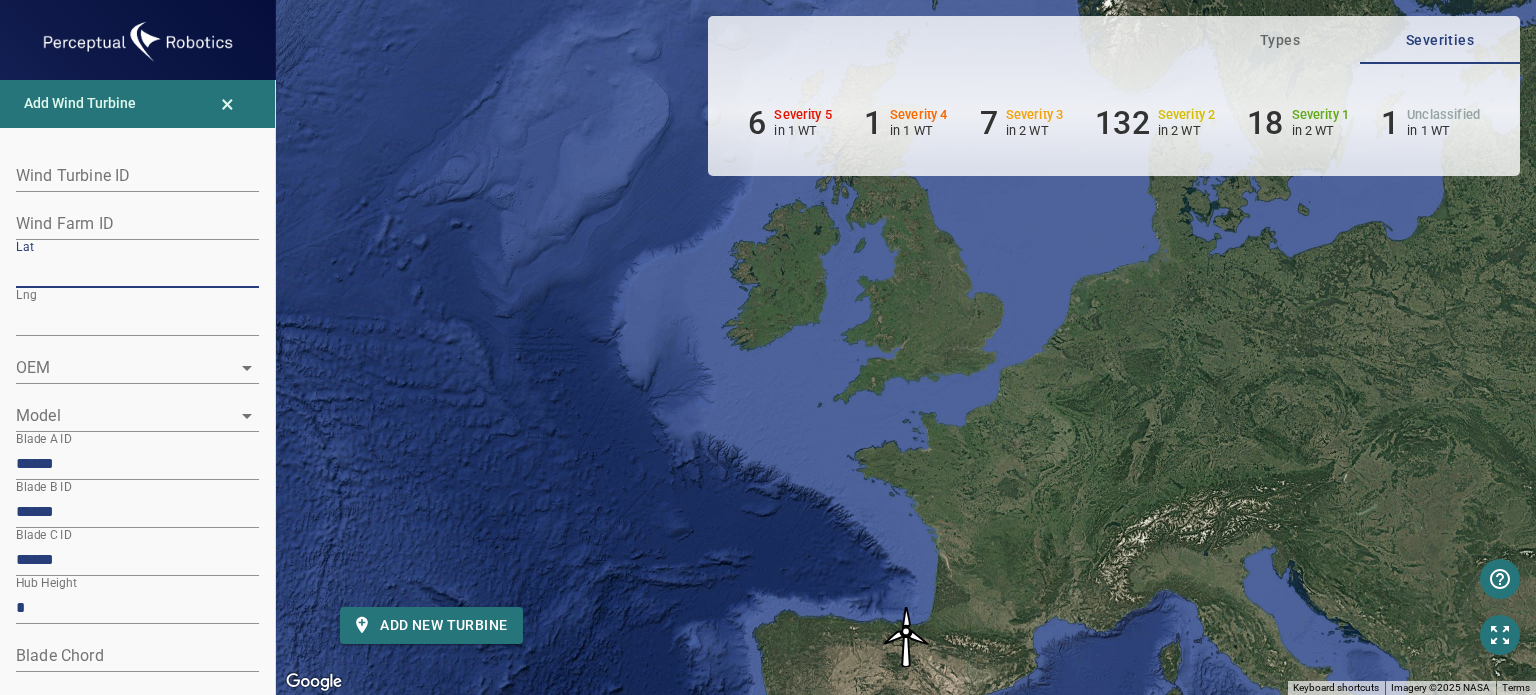 drag, startPoint x: 116, startPoint y: 271, endPoint x: 0, endPoint y: 270, distance: 116.00431 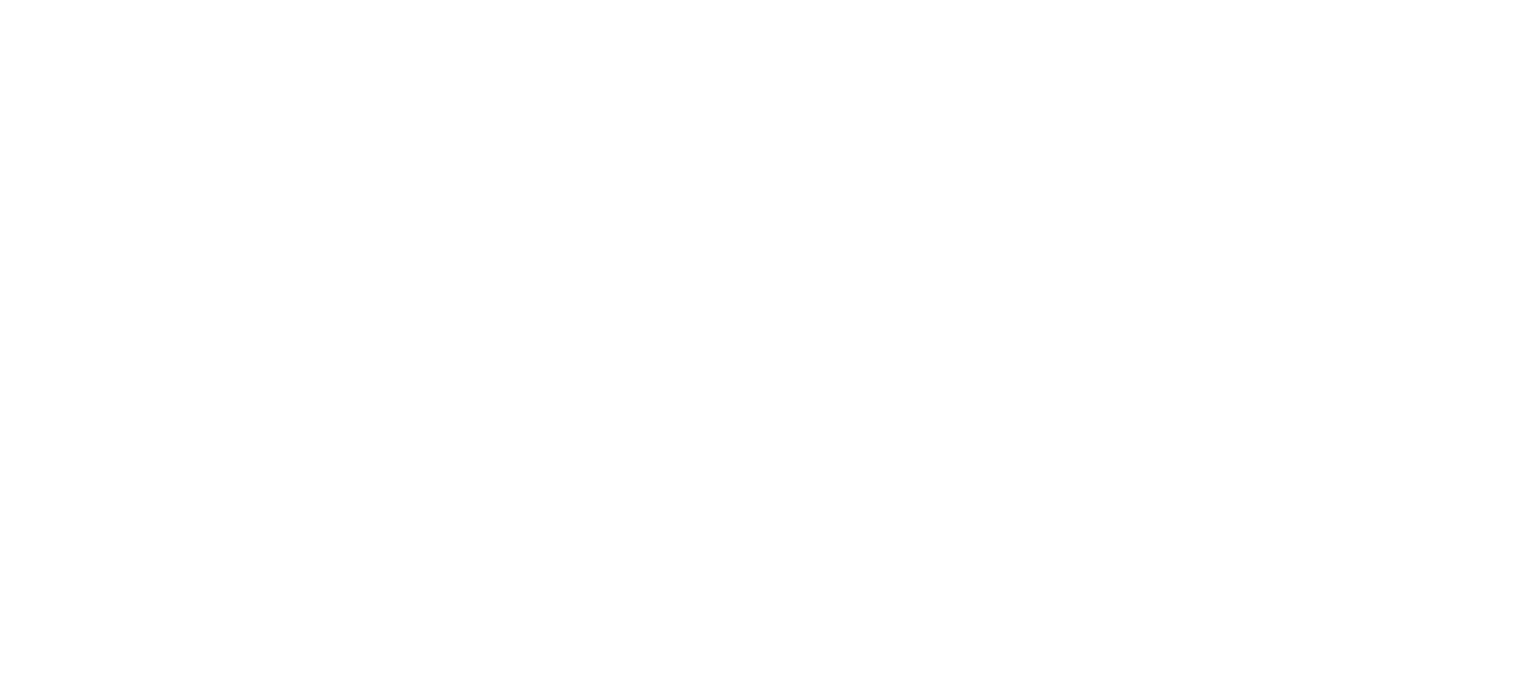 scroll, scrollTop: 0, scrollLeft: 0, axis: both 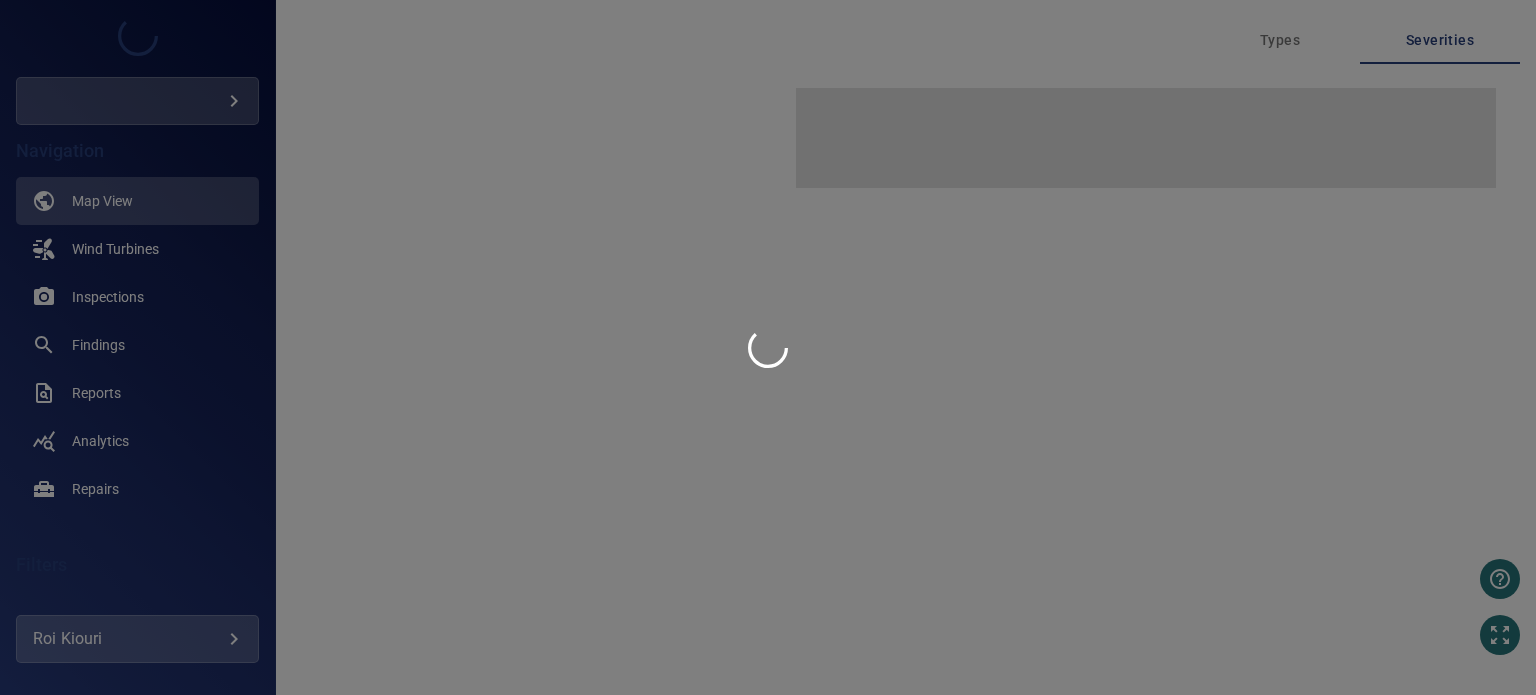 type on "****" 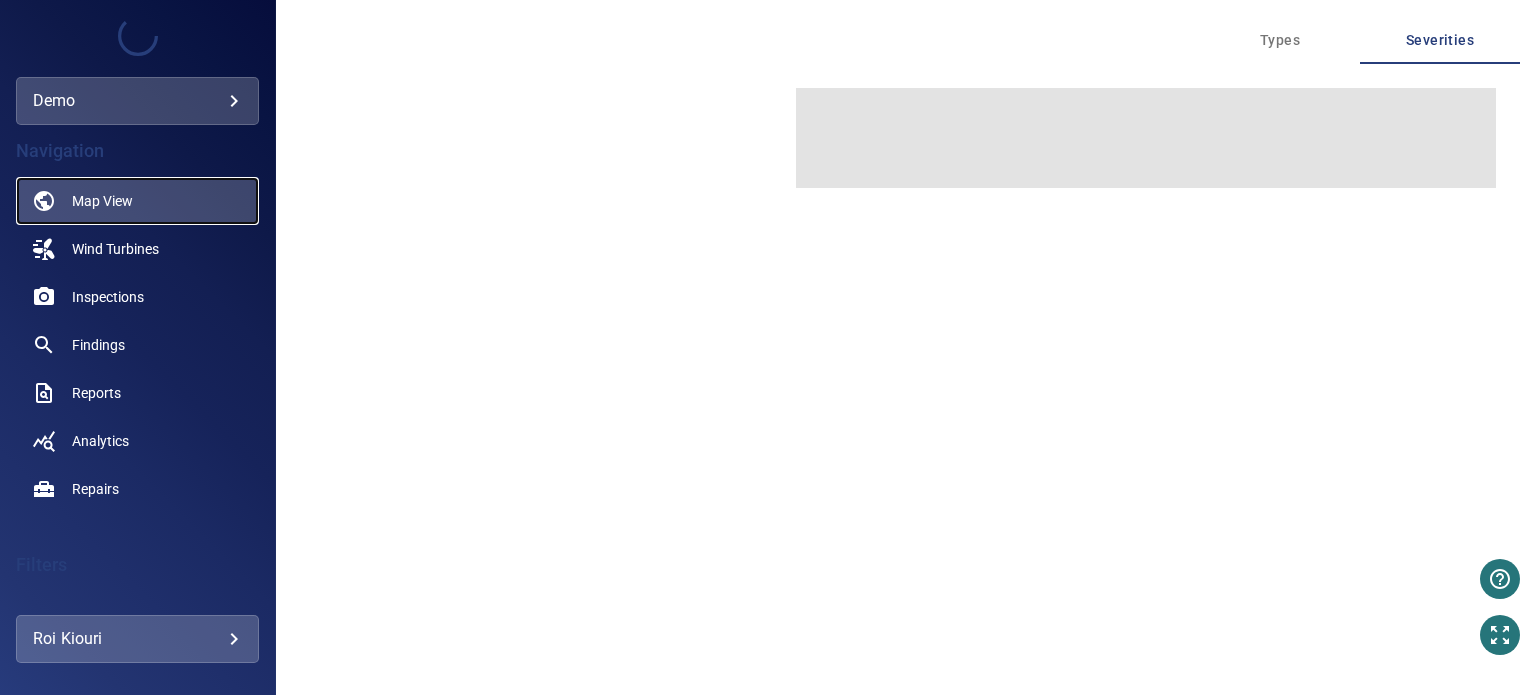 click on "Map View" at bounding box center (137, 201) 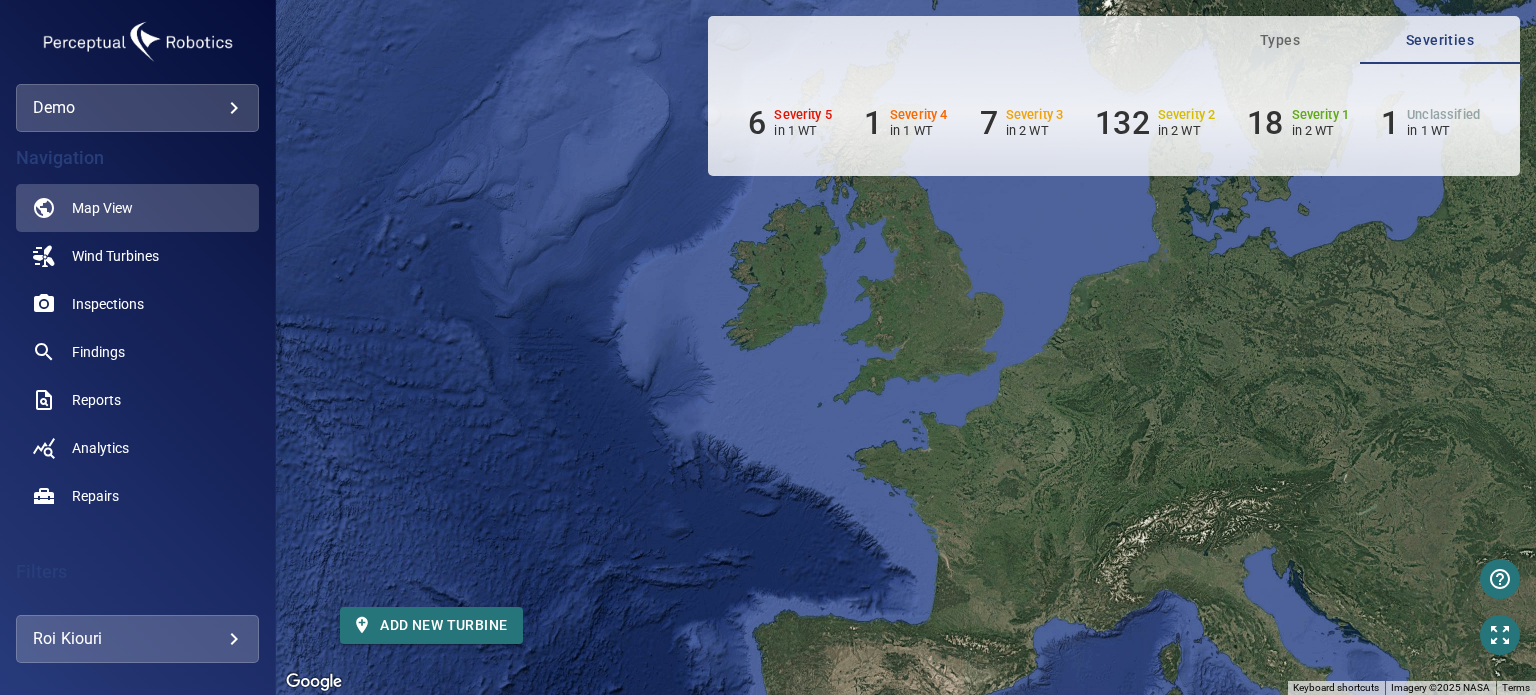 click at bounding box center [906, 347] 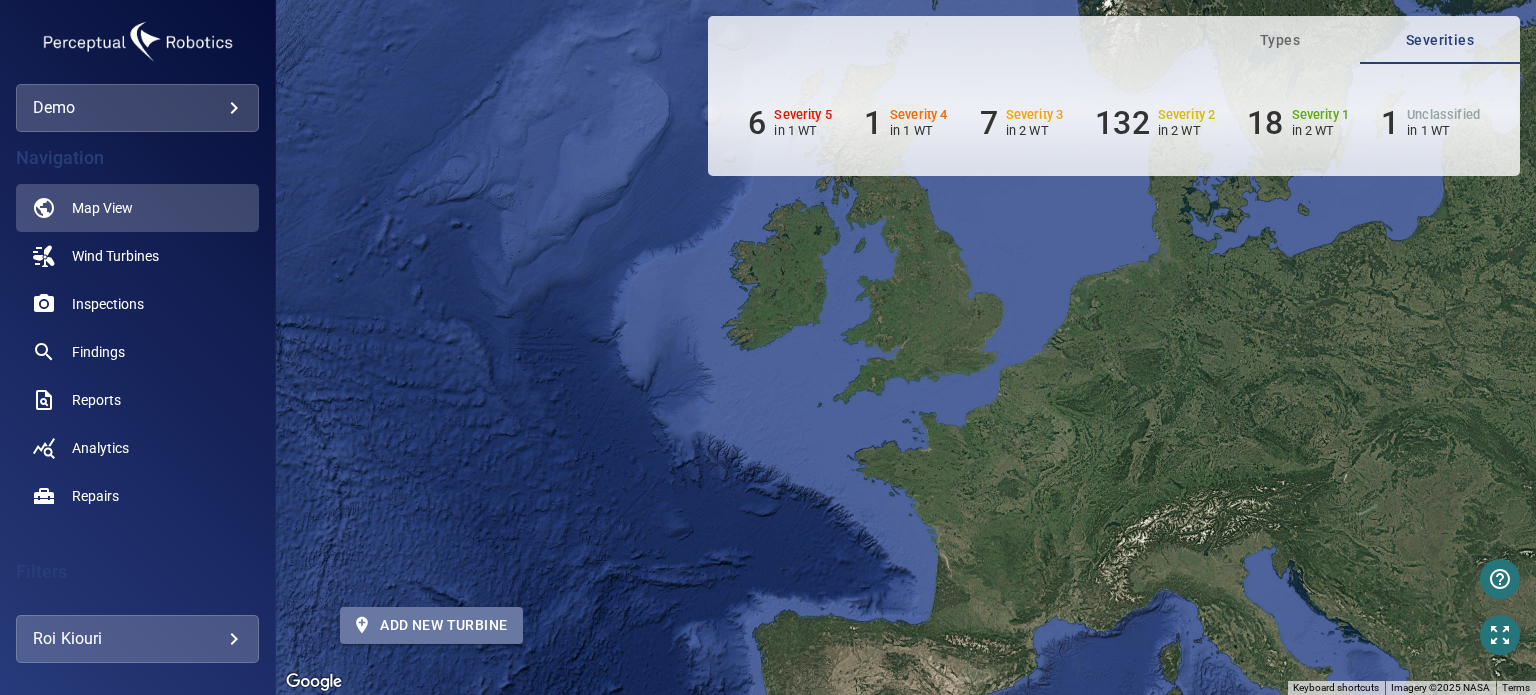 click on "Add new turbine" at bounding box center (431, 625) 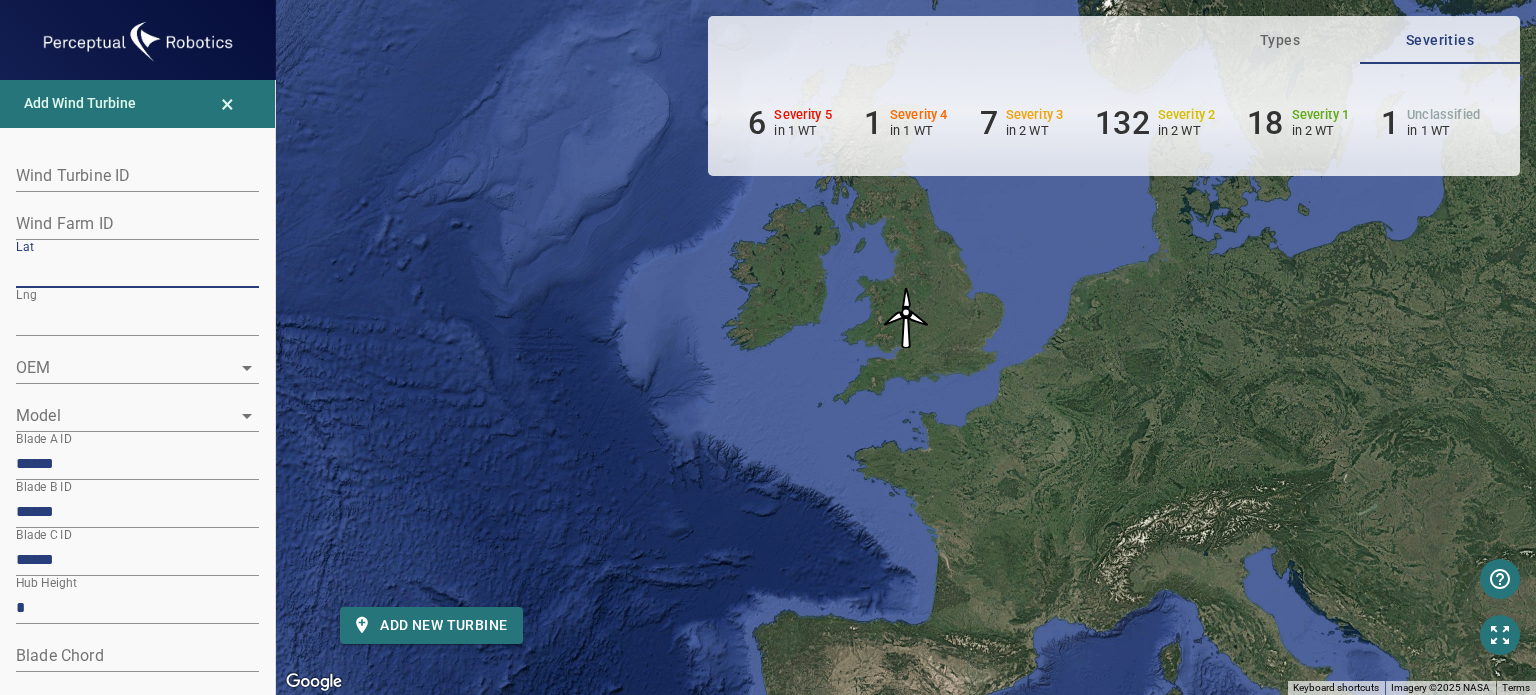 drag, startPoint x: 112, startPoint y: 274, endPoint x: 0, endPoint y: 271, distance: 112.04017 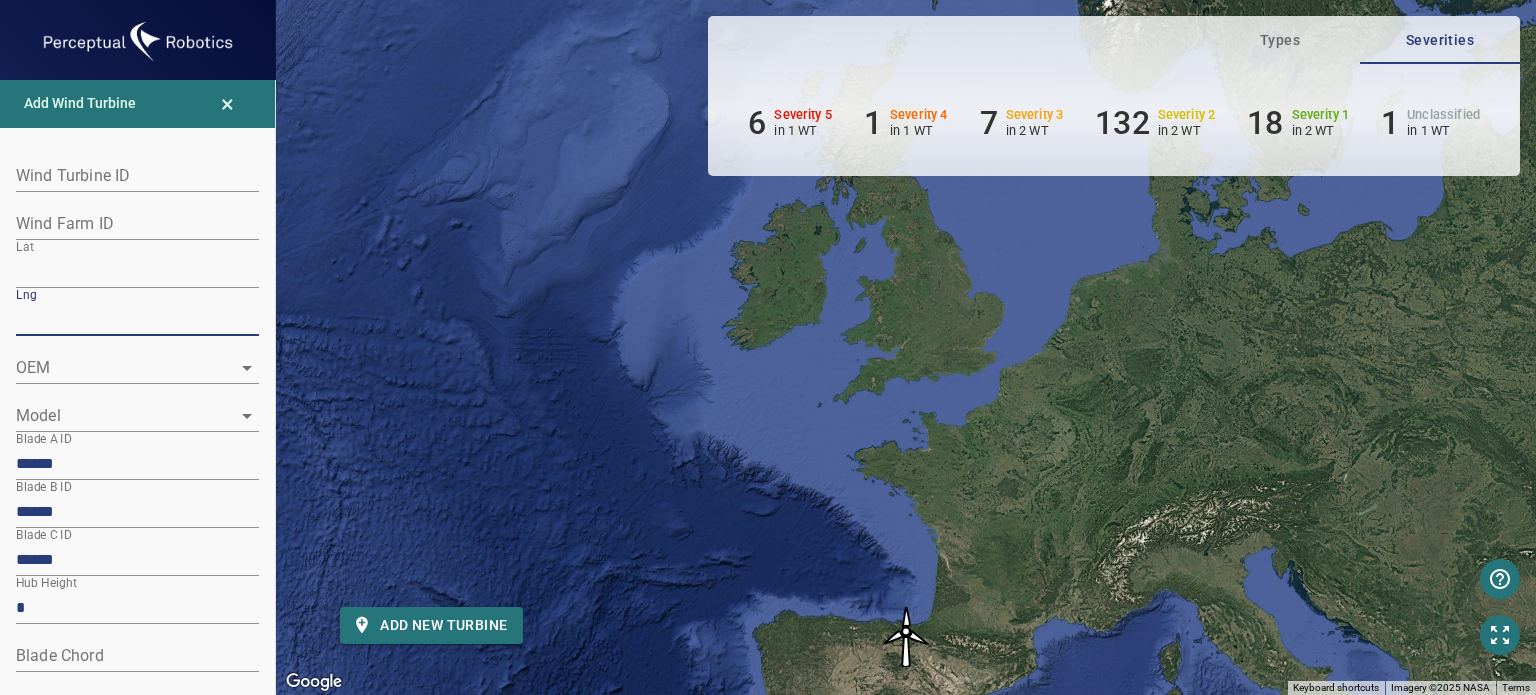 drag, startPoint x: 129, startPoint y: 318, endPoint x: 0, endPoint y: 327, distance: 129.31357 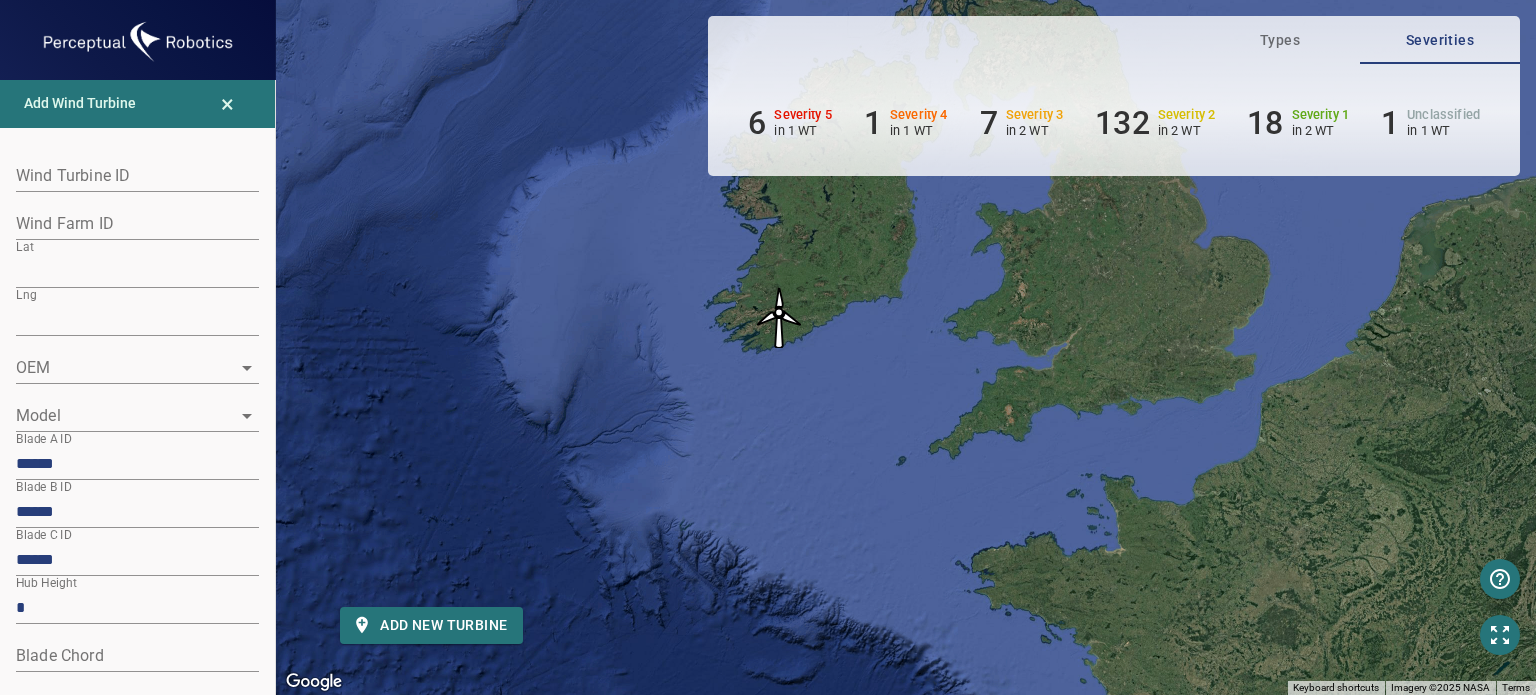 drag, startPoint x: 1005, startPoint y: 305, endPoint x: 993, endPoint y: 305, distance: 12 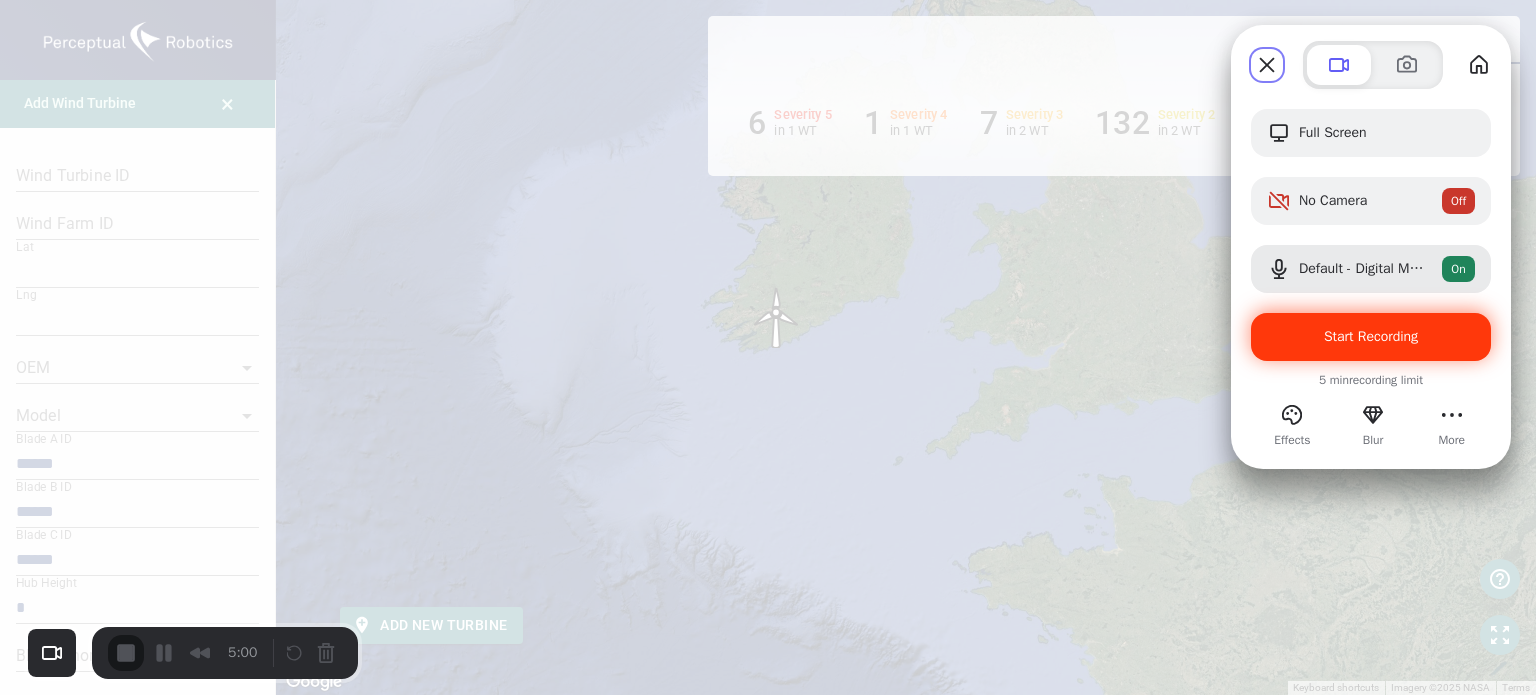 click on "Start Recording" at bounding box center [1371, 337] 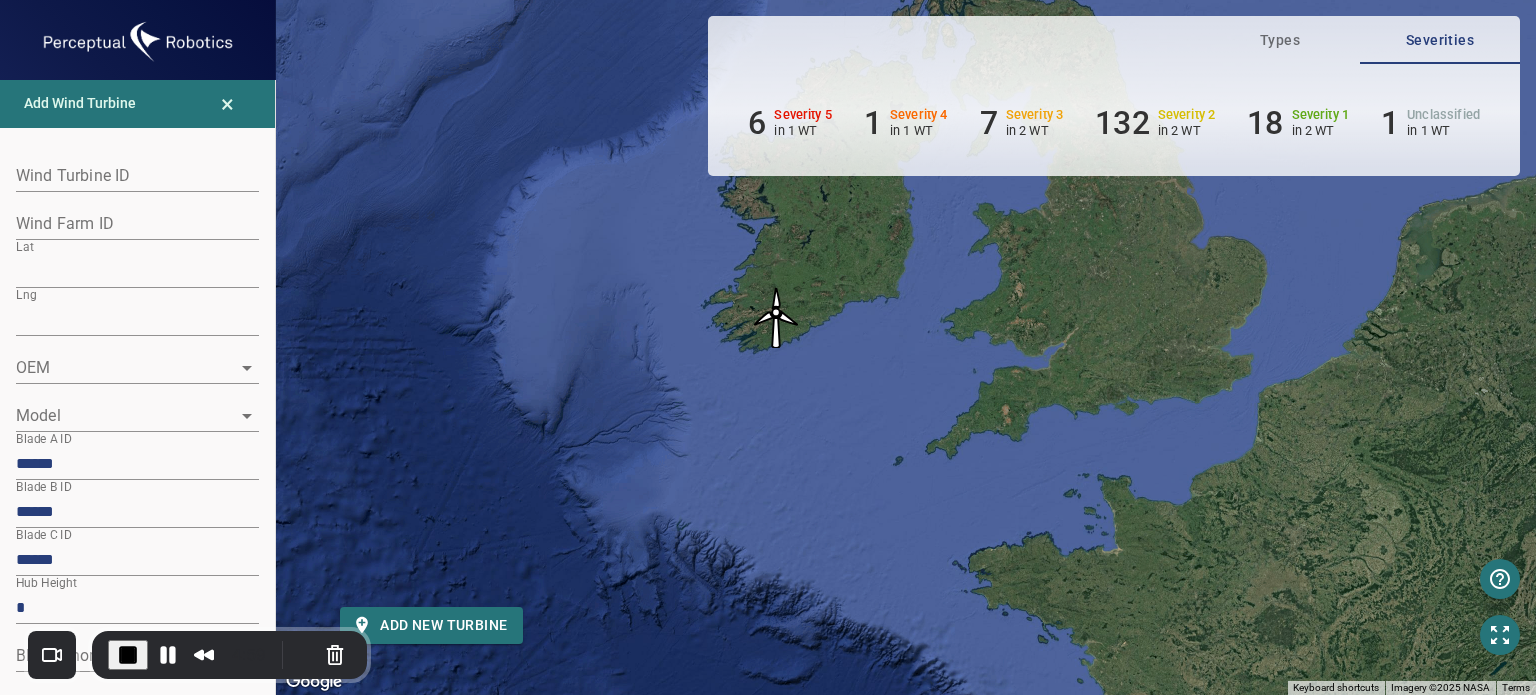 click on "×" at bounding box center (227, 104) 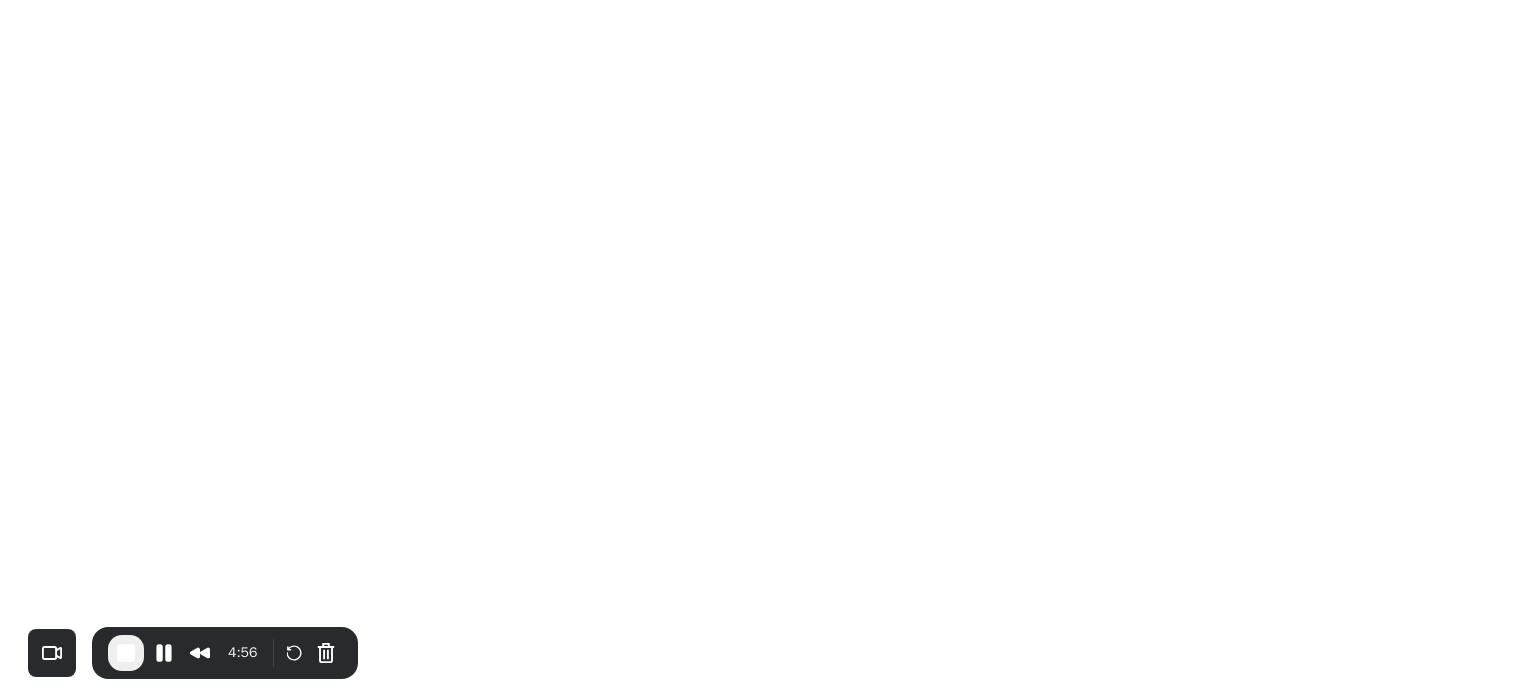 scroll, scrollTop: 0, scrollLeft: 0, axis: both 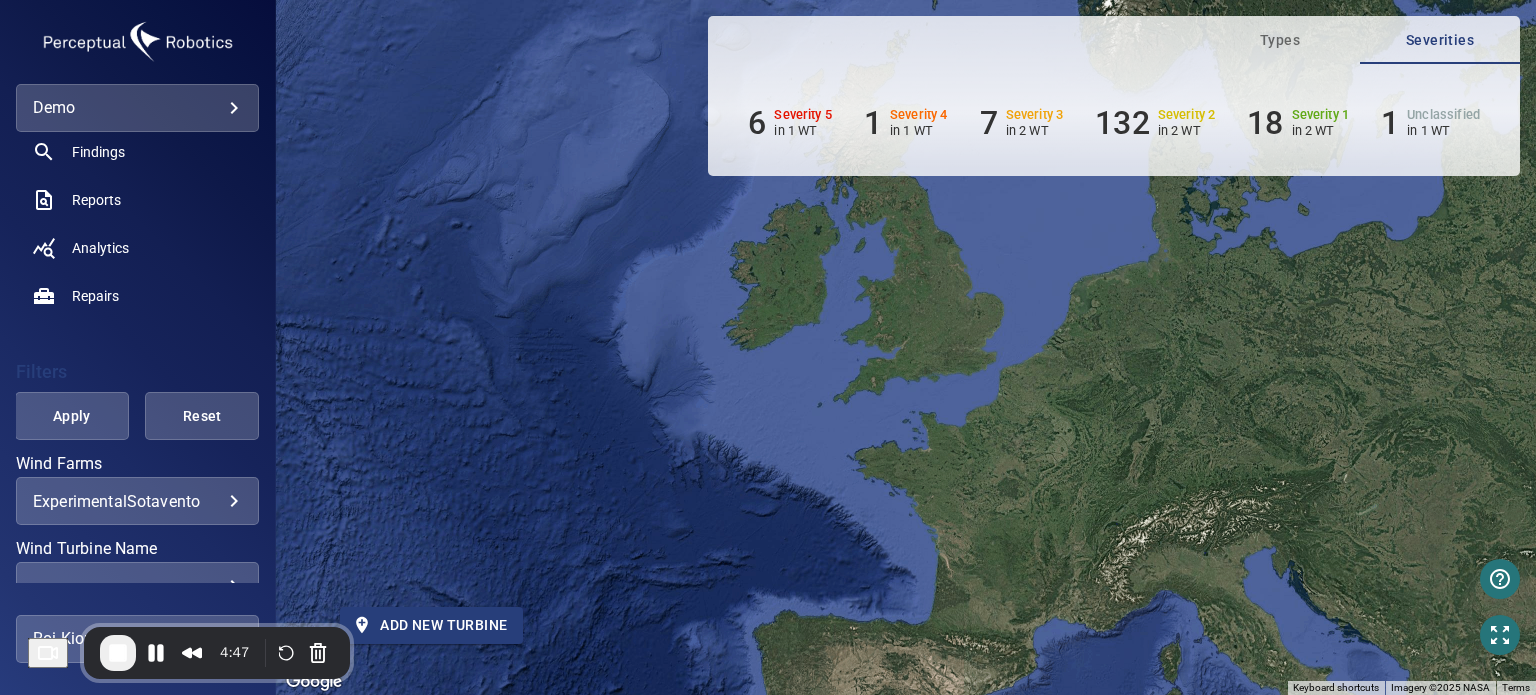 click on "Add new turbine" at bounding box center [431, 625] 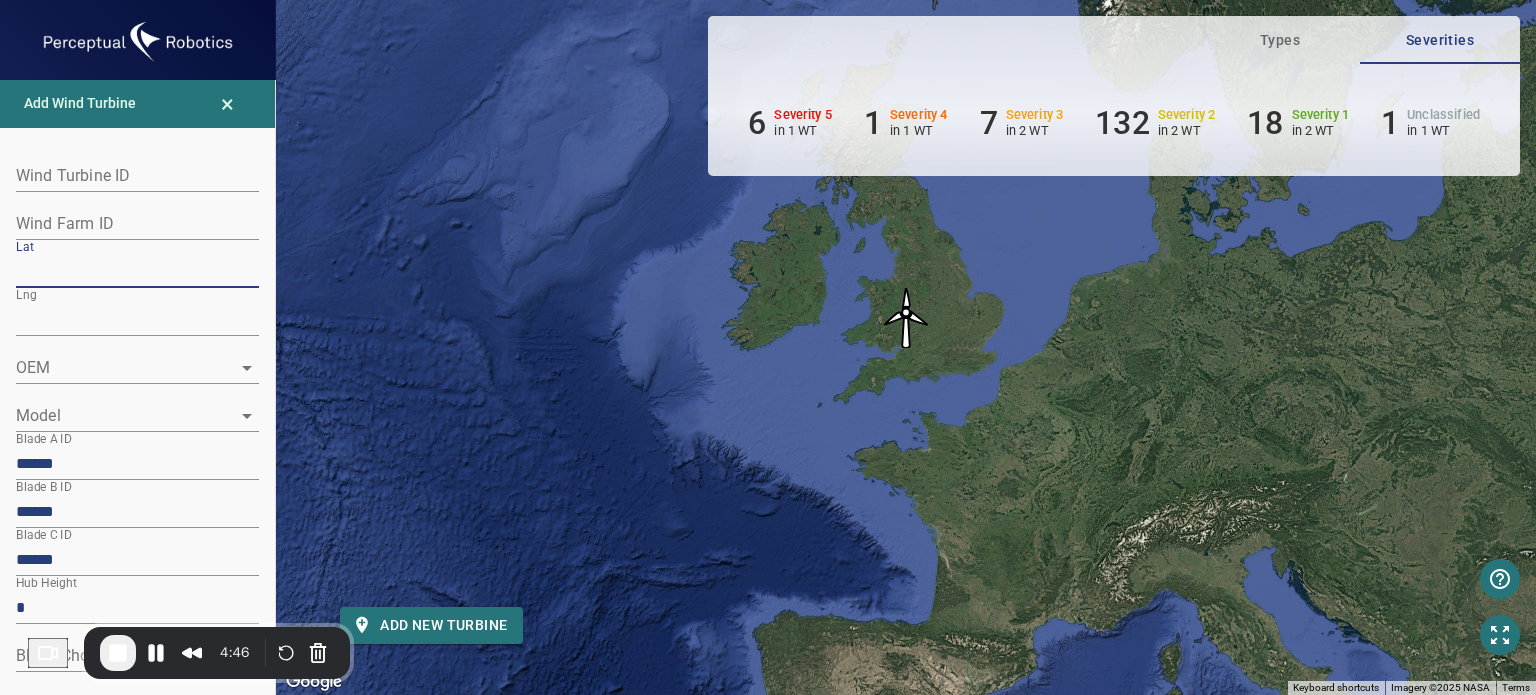 drag, startPoint x: 51, startPoint y: 274, endPoint x: 0, endPoint y: 274, distance: 51 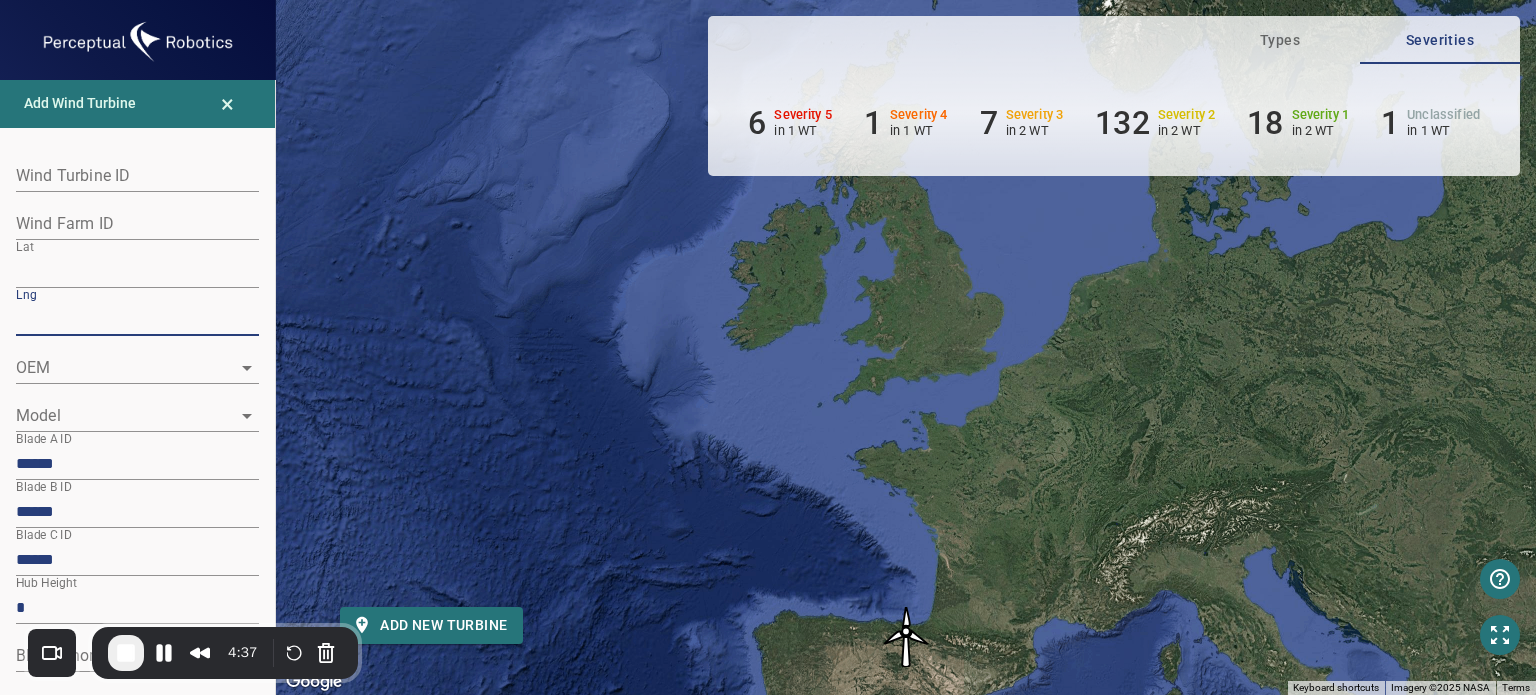 drag, startPoint x: 88, startPoint y: 317, endPoint x: 0, endPoint y: 317, distance: 88 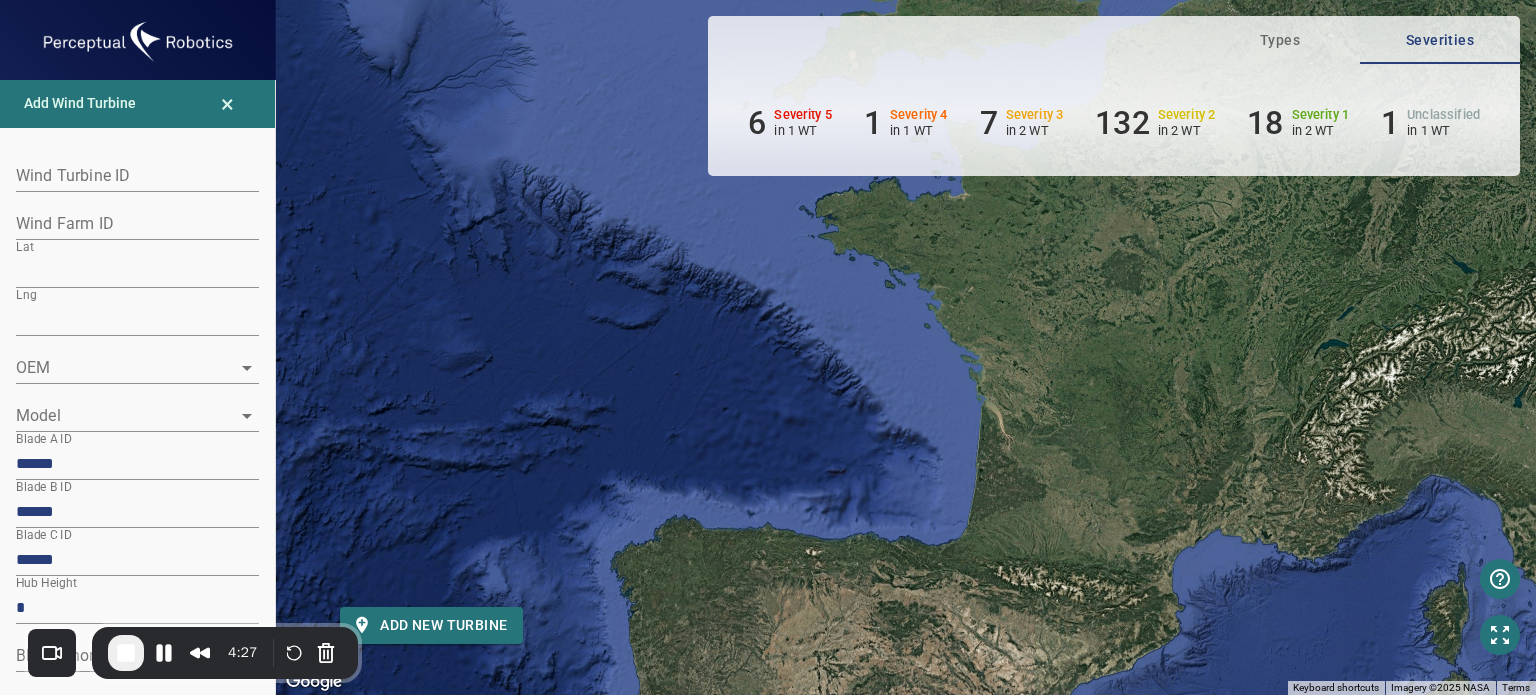 drag, startPoint x: 1099, startPoint y: 498, endPoint x: 652, endPoint y: 115, distance: 588.6408 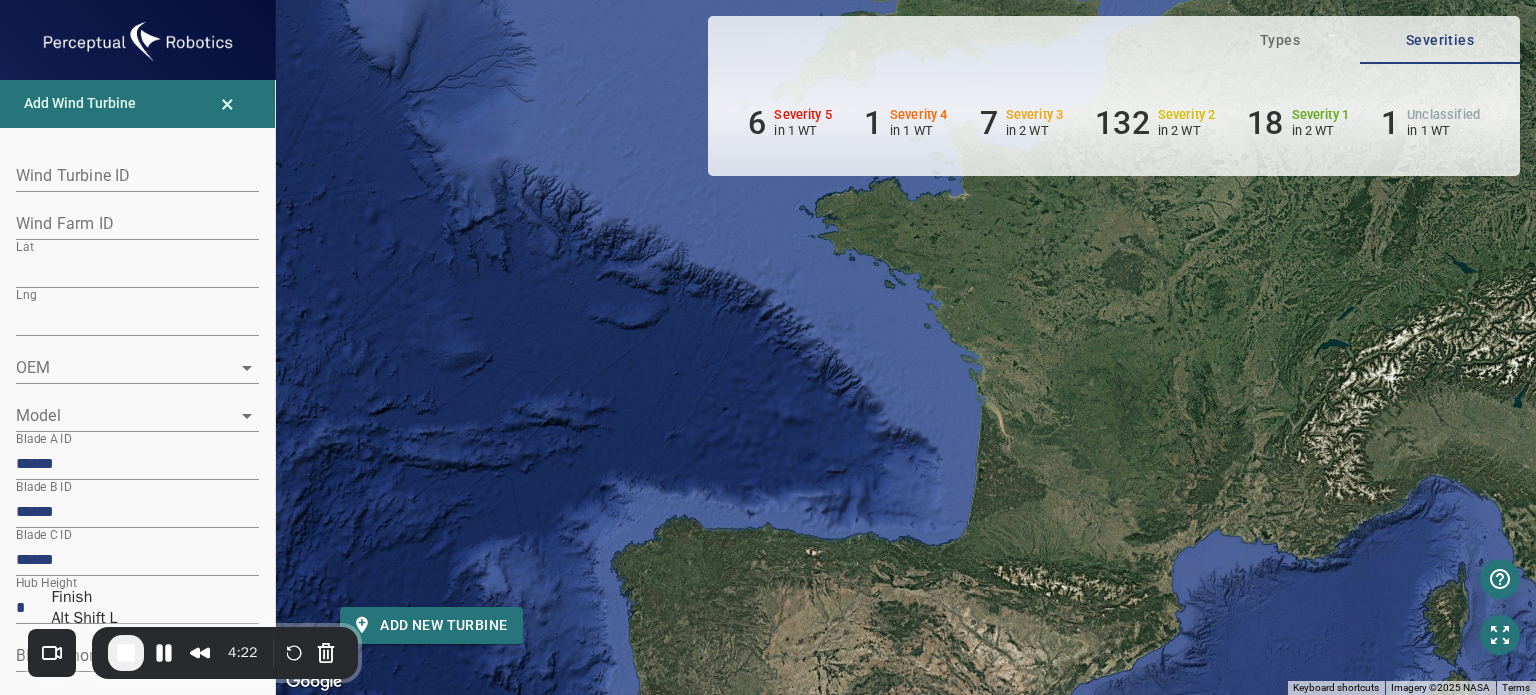 click at bounding box center [126, 653] 